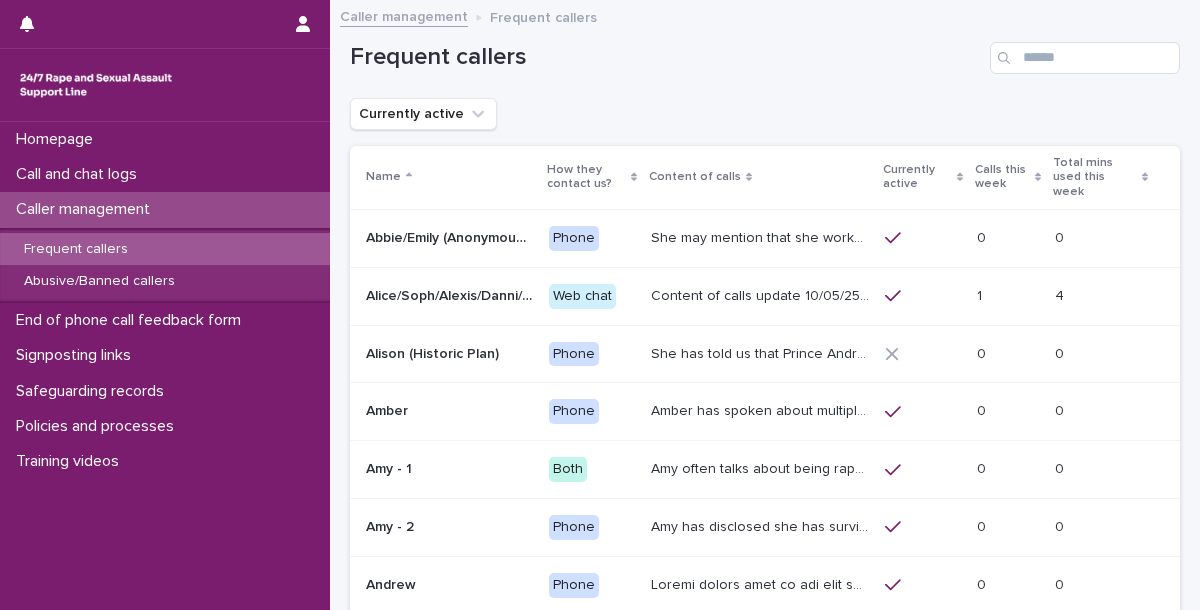 scroll, scrollTop: 0, scrollLeft: 0, axis: both 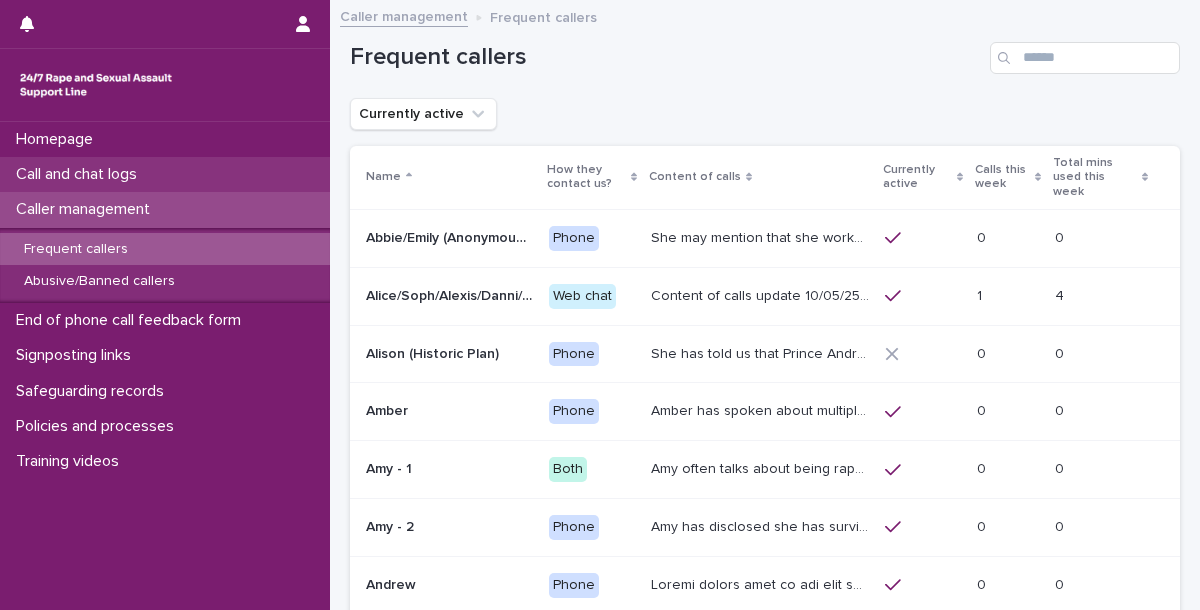click on "Call and chat logs" at bounding box center [80, 174] 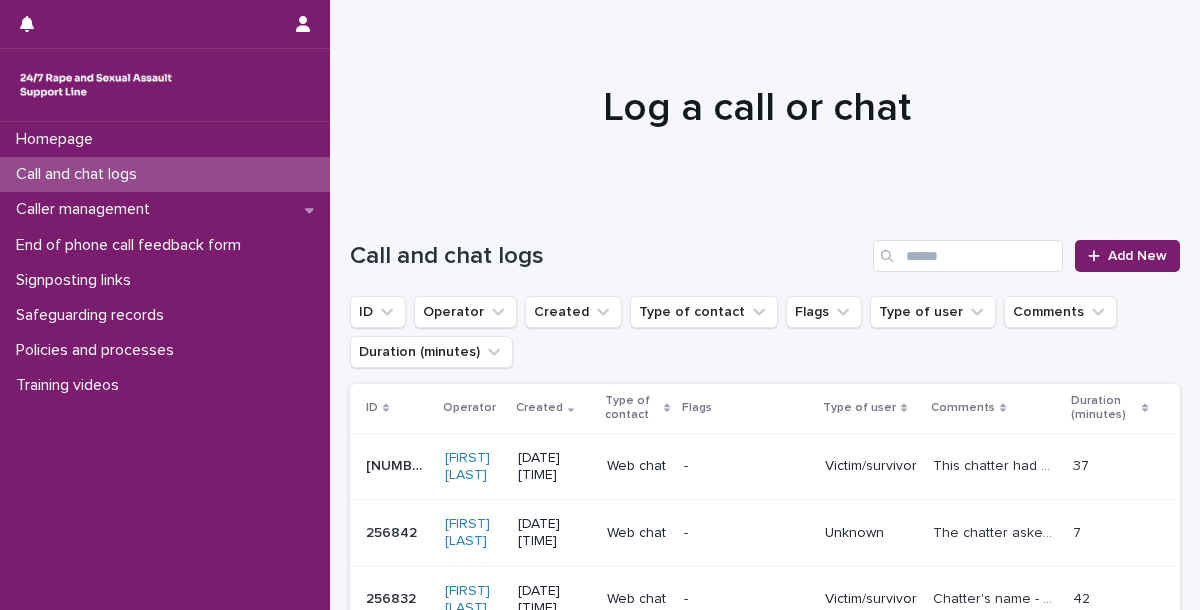 click on "Call and chat logs" at bounding box center [80, 174] 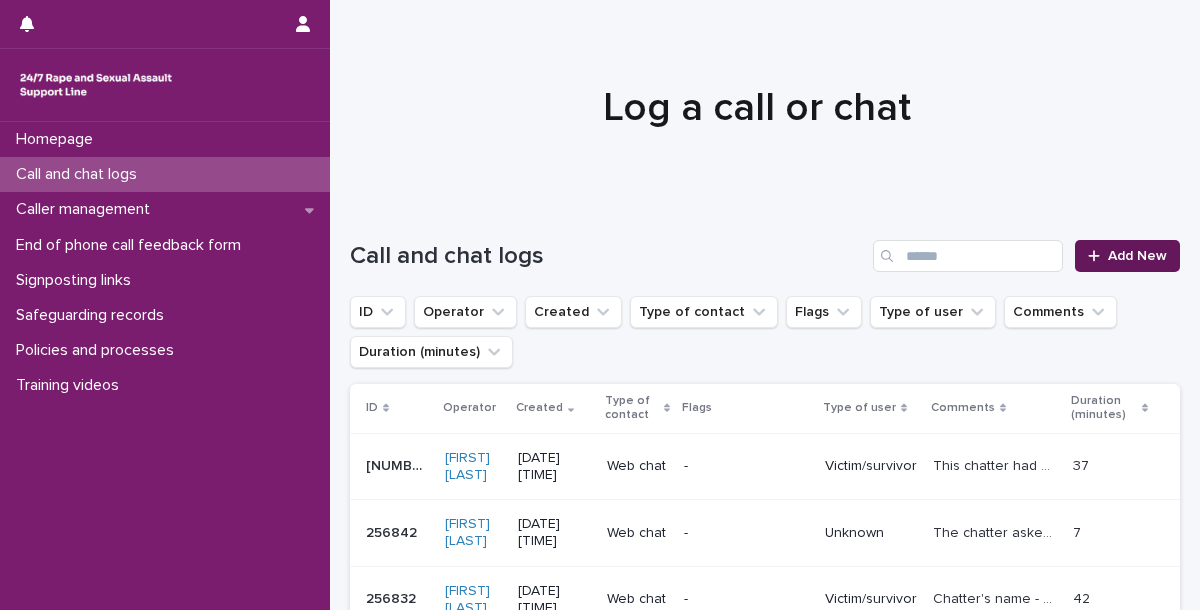 click on "Add New" at bounding box center [1137, 256] 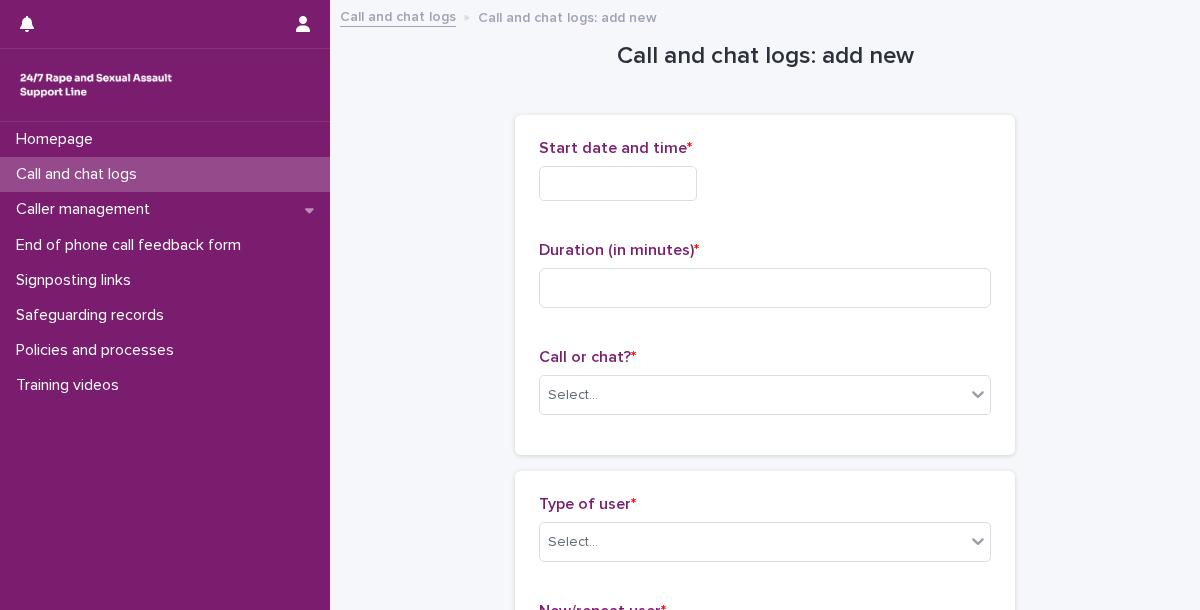 click on "Start date and time *" at bounding box center (765, 178) 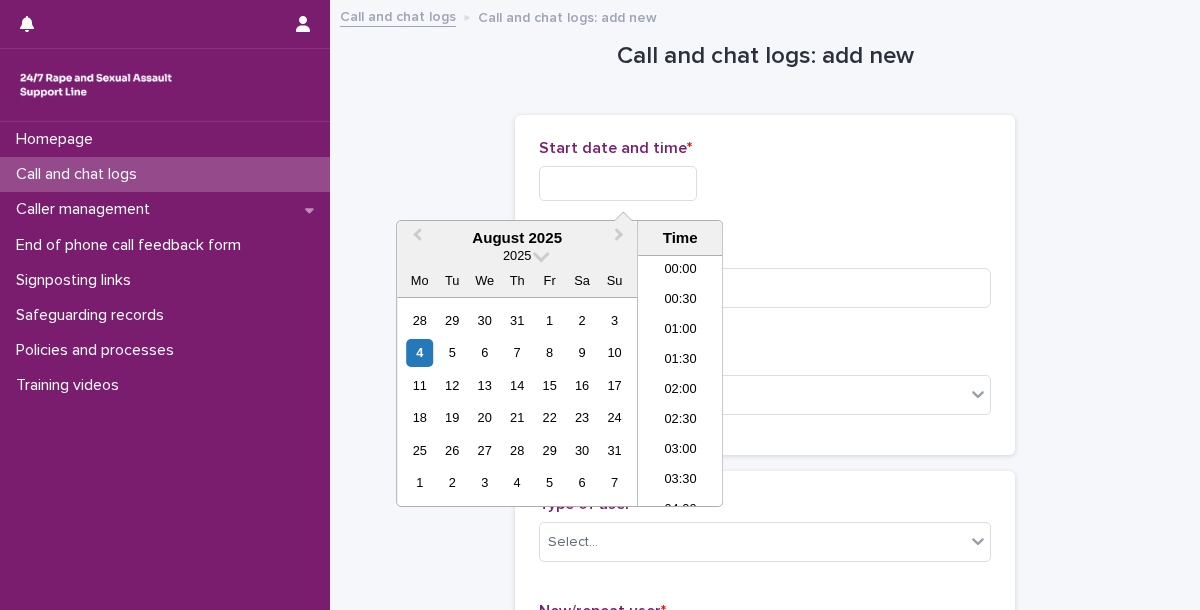 click at bounding box center (618, 183) 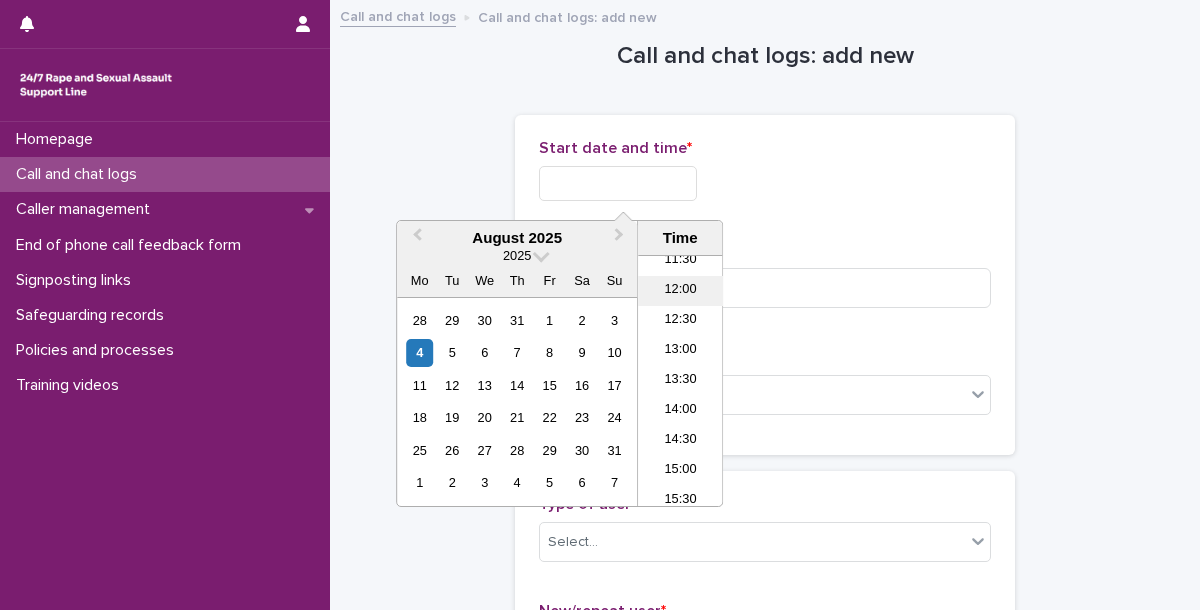 click on "12:00" at bounding box center [680, 291] 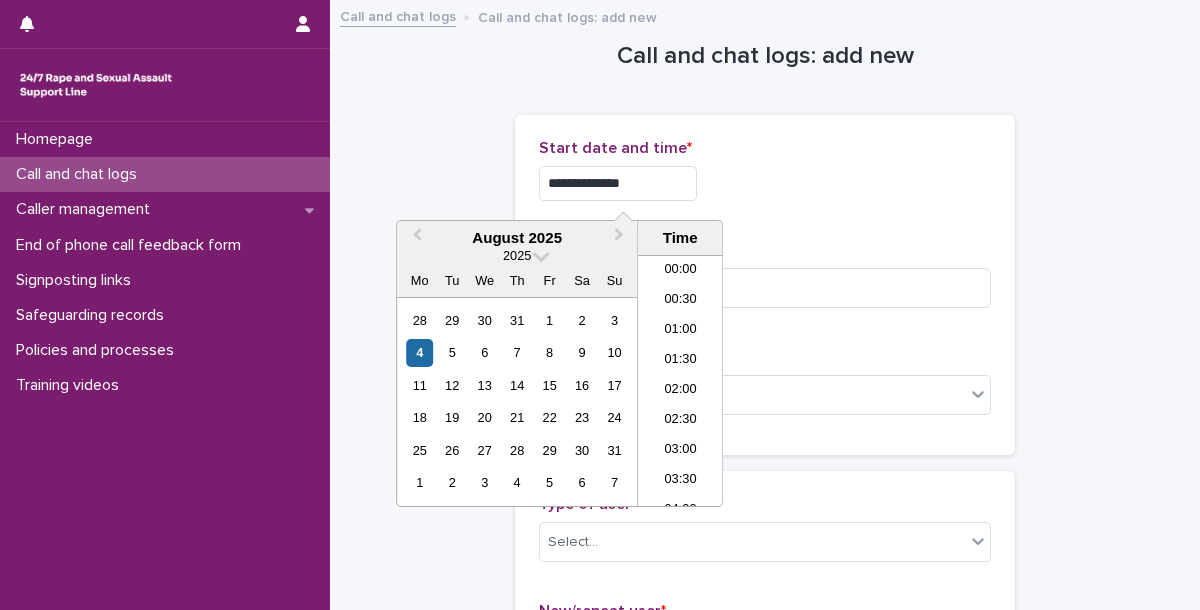 click on "**********" at bounding box center (618, 183) 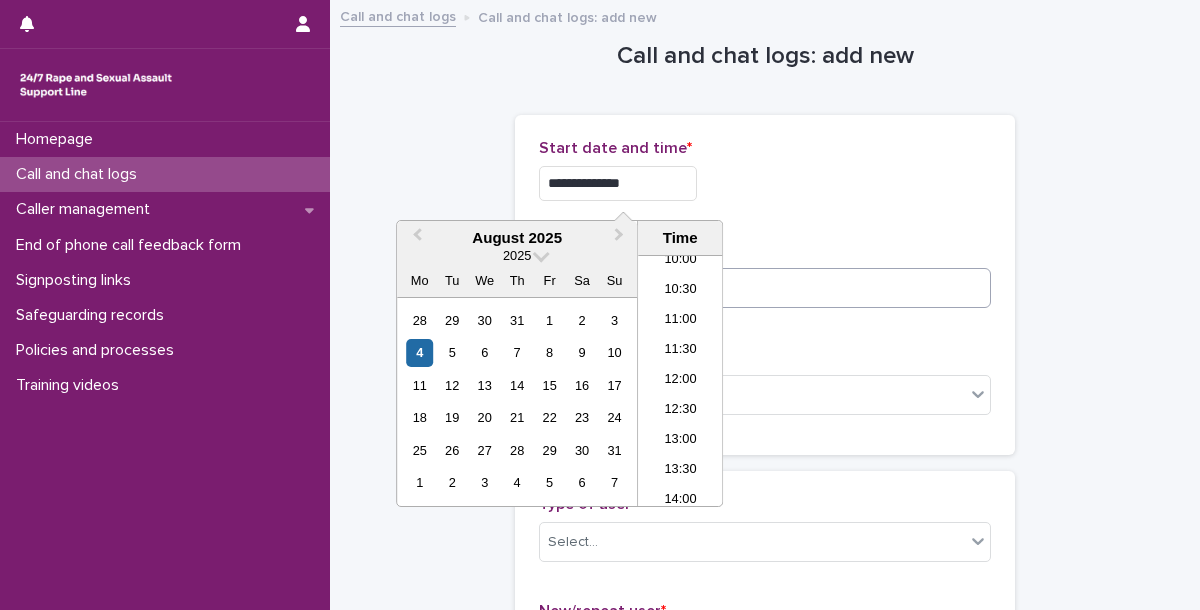 type on "**********" 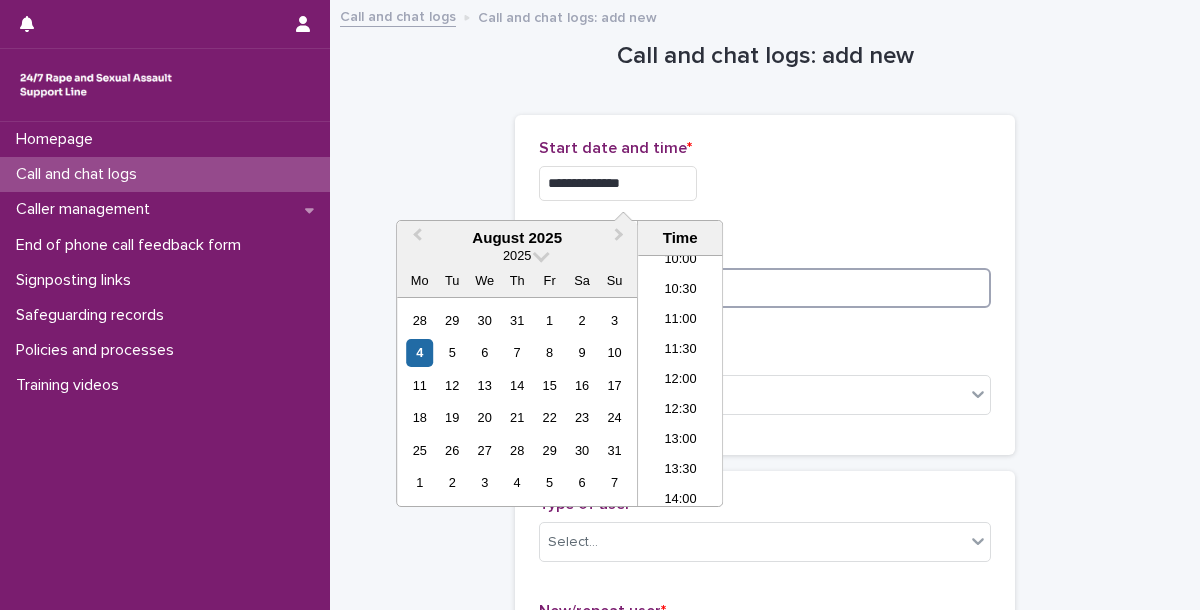 click at bounding box center (765, 288) 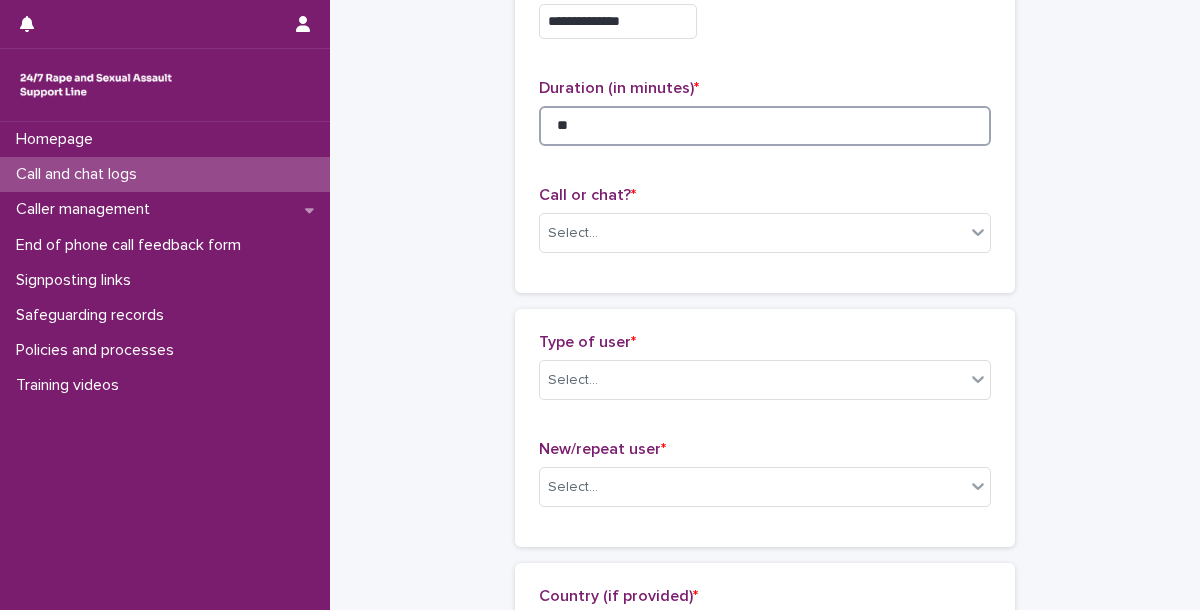 scroll, scrollTop: 164, scrollLeft: 0, axis: vertical 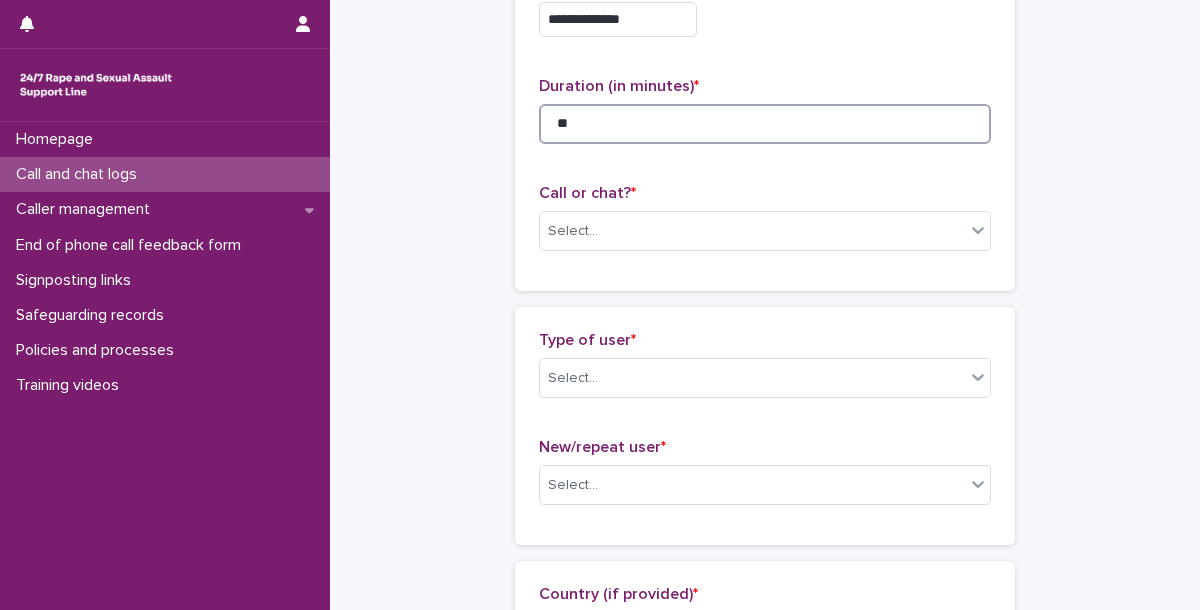 type on "**" 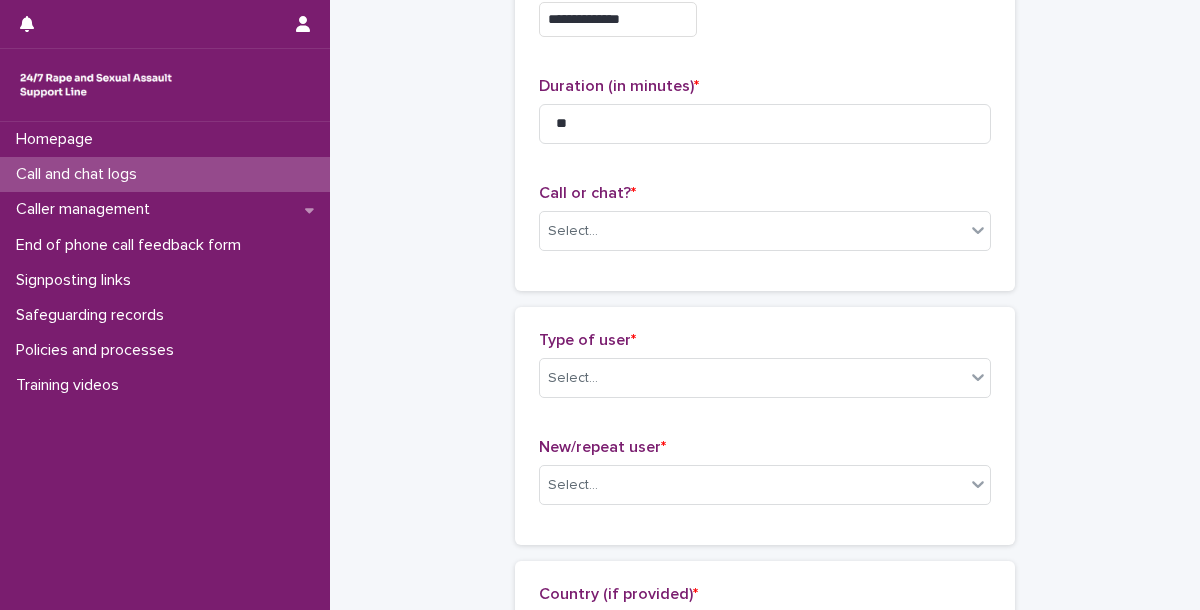 click on "Call or chat? * Select..." at bounding box center (765, 225) 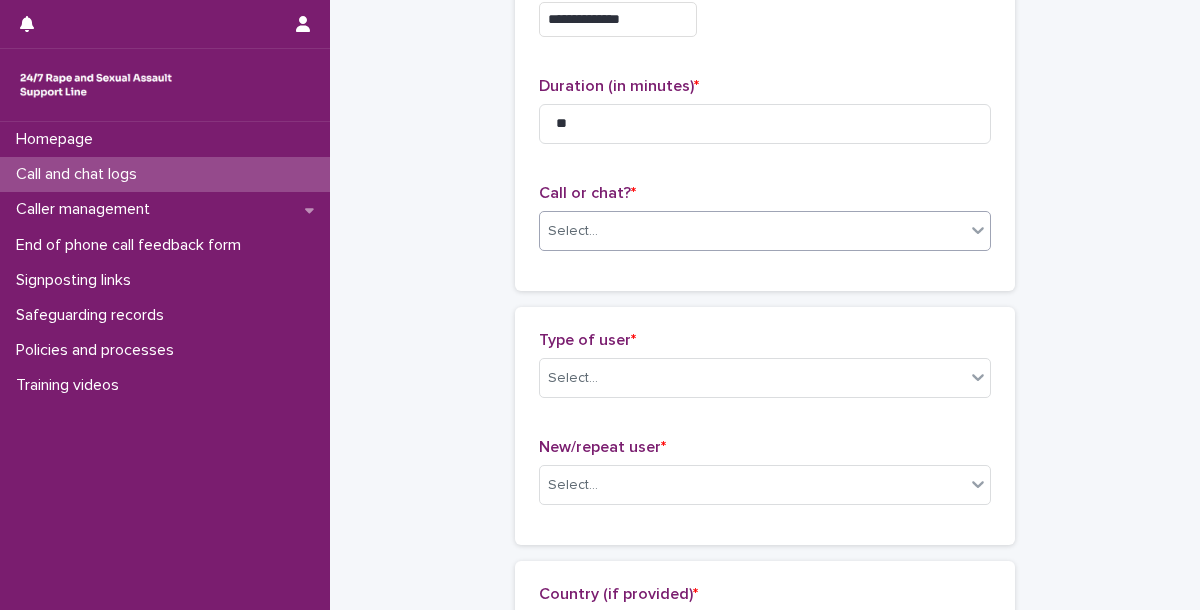 click on "Select..." at bounding box center [752, 231] 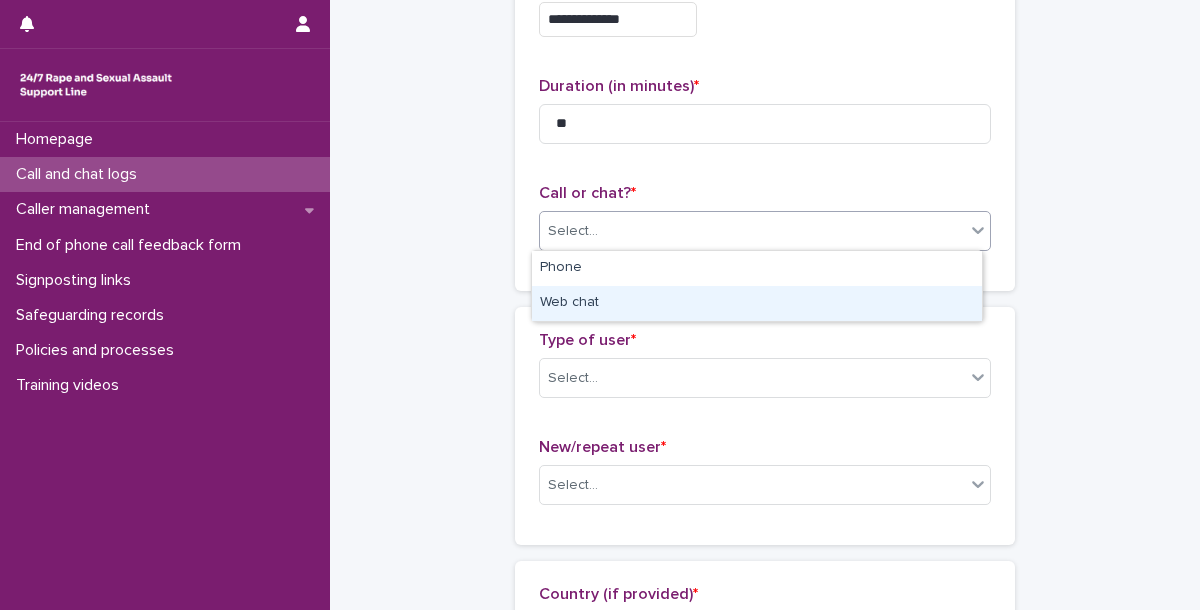 click on "Web chat" at bounding box center (757, 303) 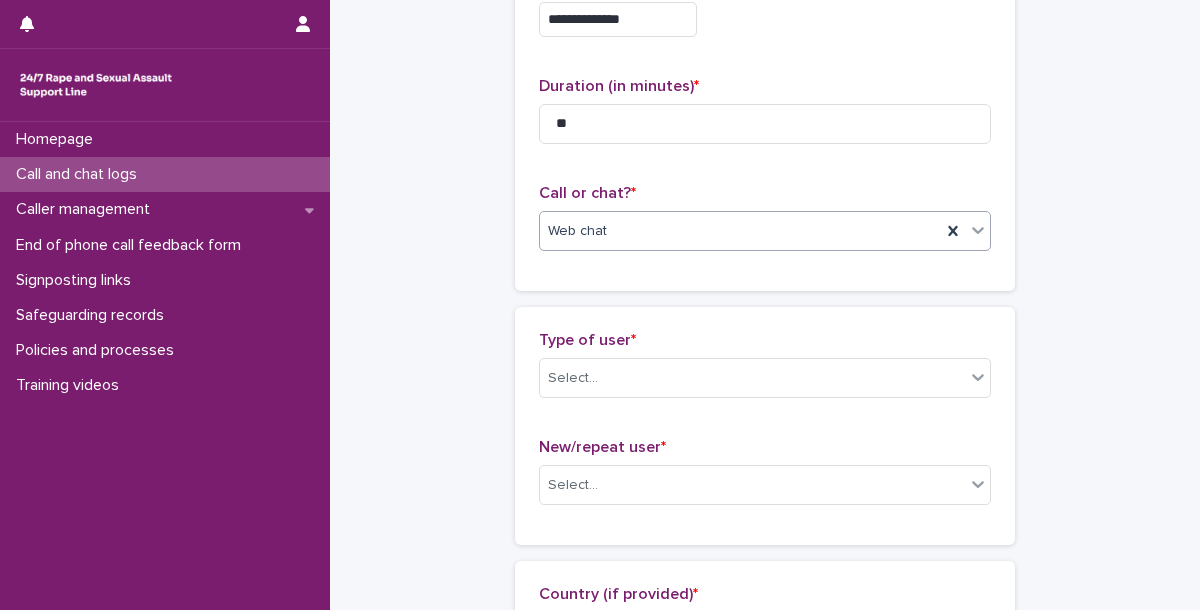 scroll, scrollTop: 356, scrollLeft: 0, axis: vertical 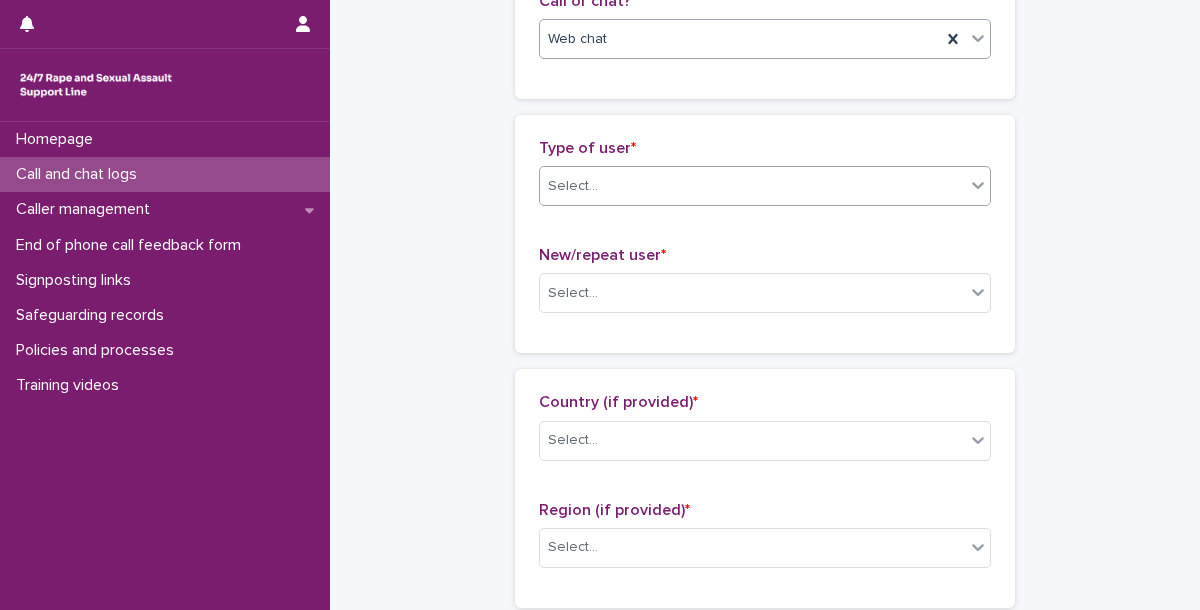click on "Select..." at bounding box center (752, 186) 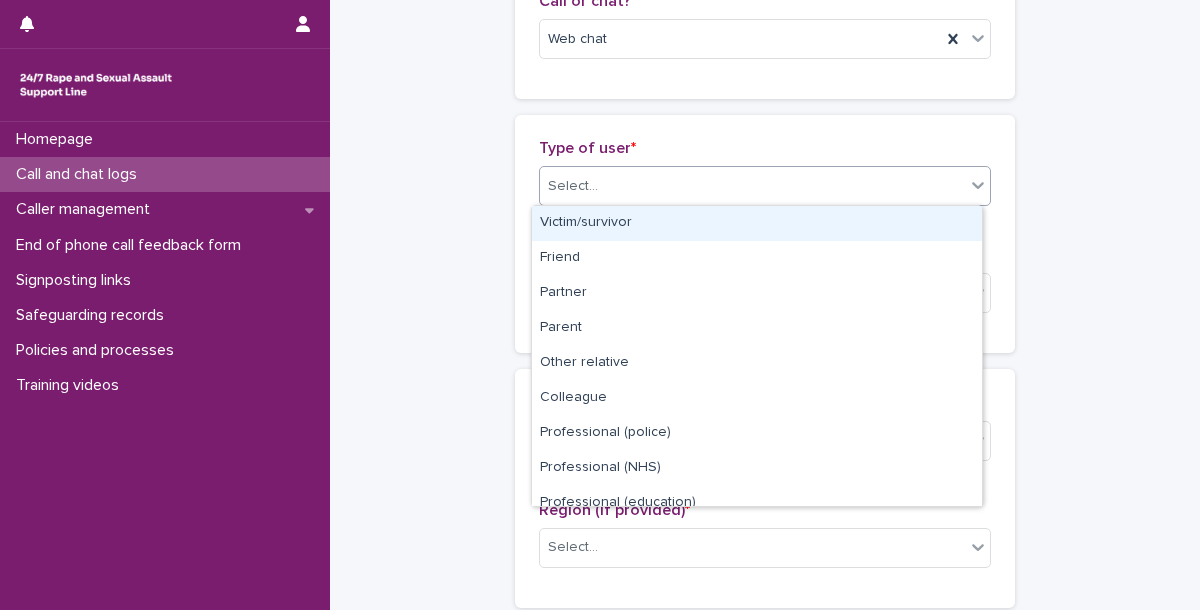 click on "Victim/survivor" at bounding box center [757, 223] 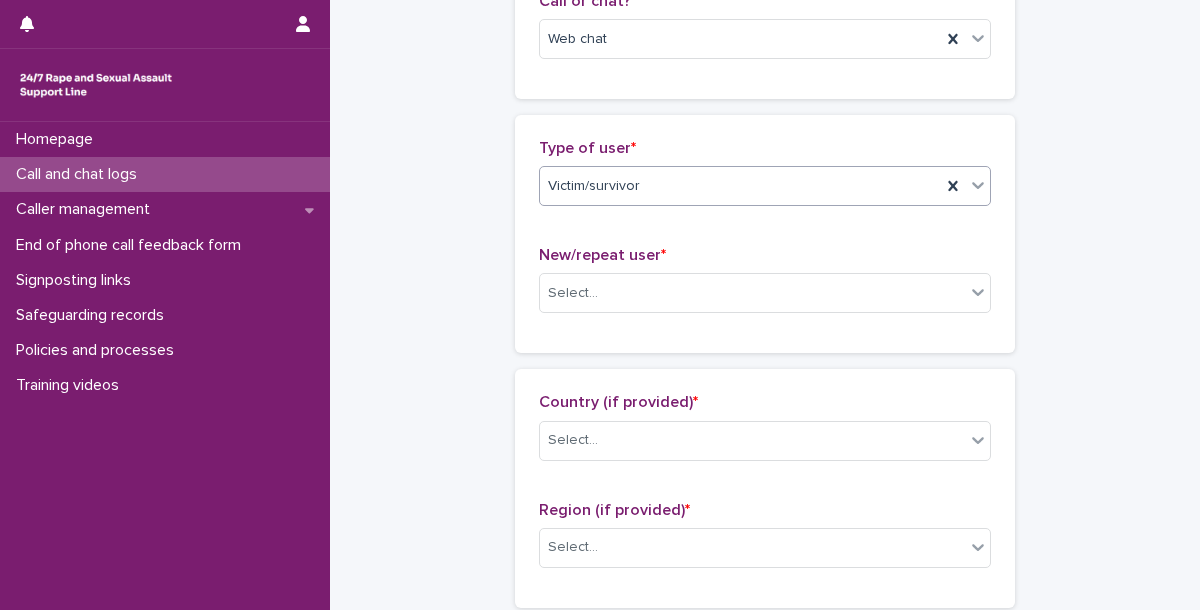 click on "New/repeat user * Select..." at bounding box center [765, 287] 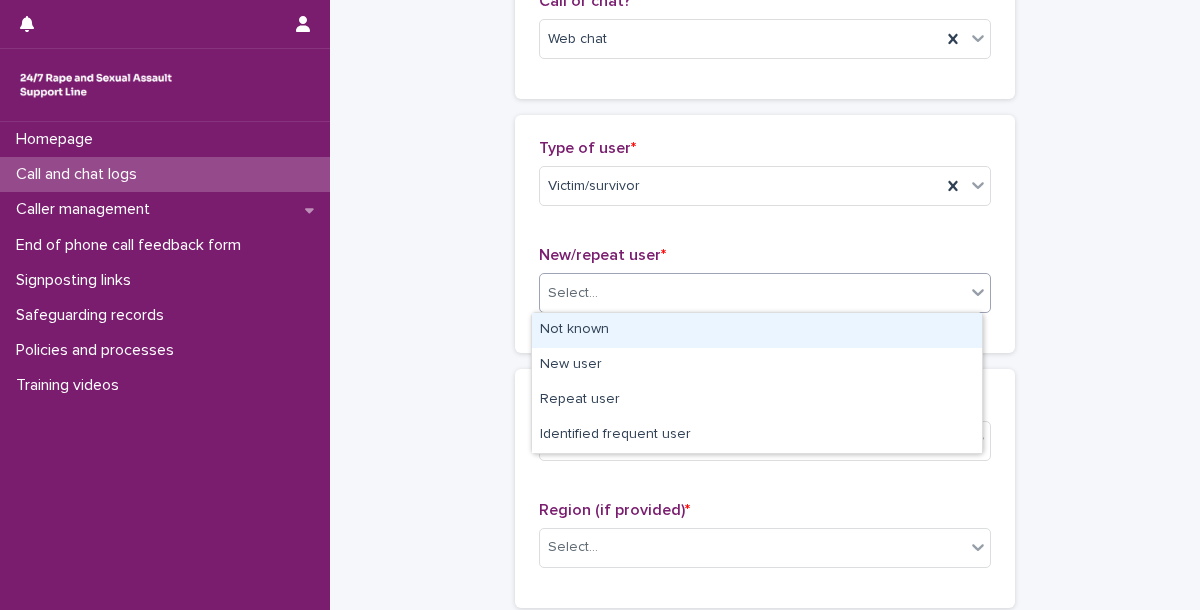 click on "Select..." at bounding box center (752, 293) 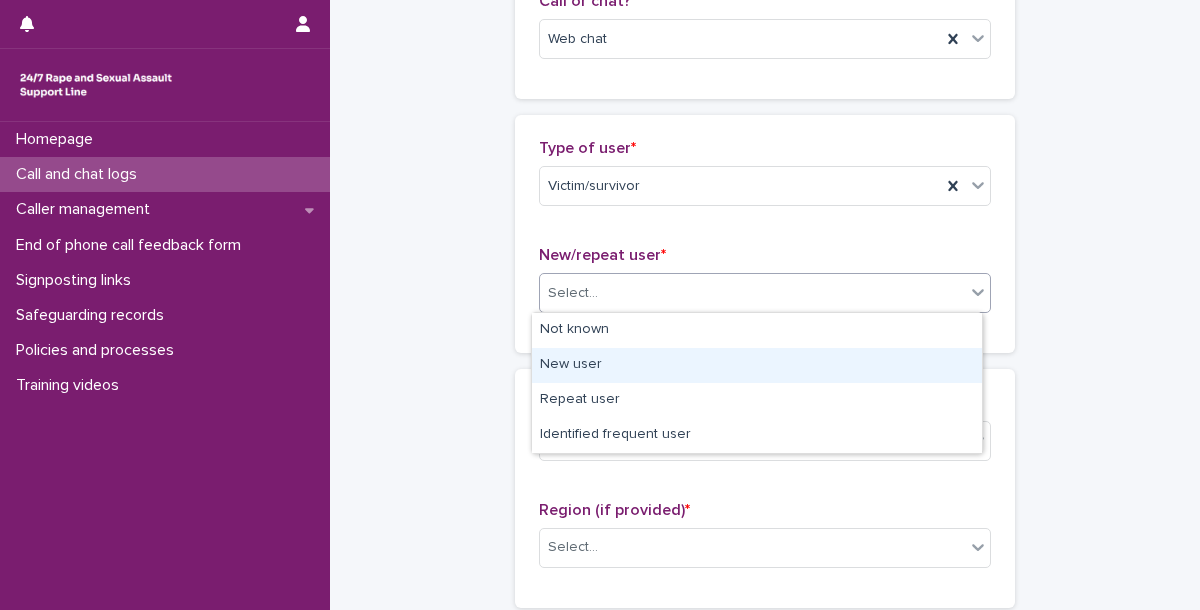 click on "New user" at bounding box center (757, 365) 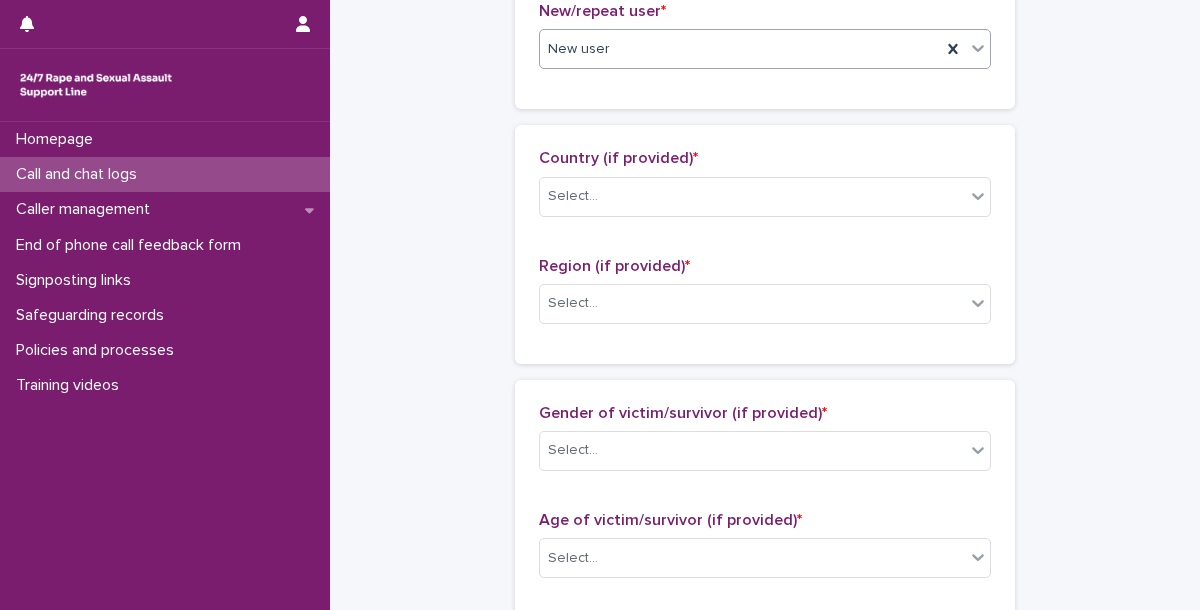 scroll, scrollTop: 600, scrollLeft: 0, axis: vertical 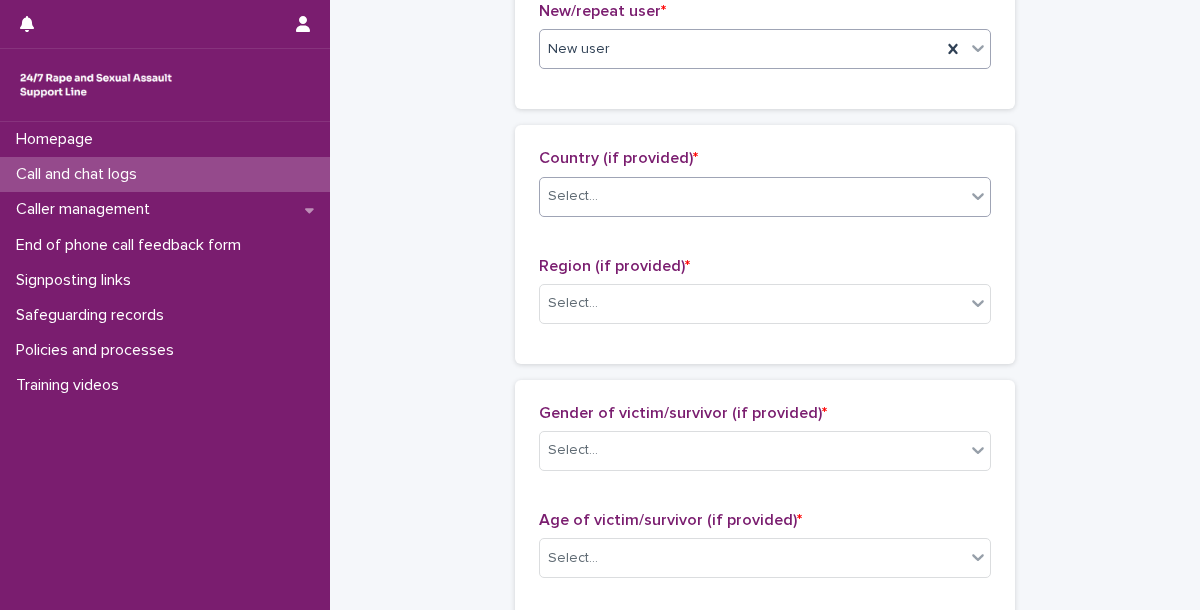 click on "Select..." at bounding box center (765, 197) 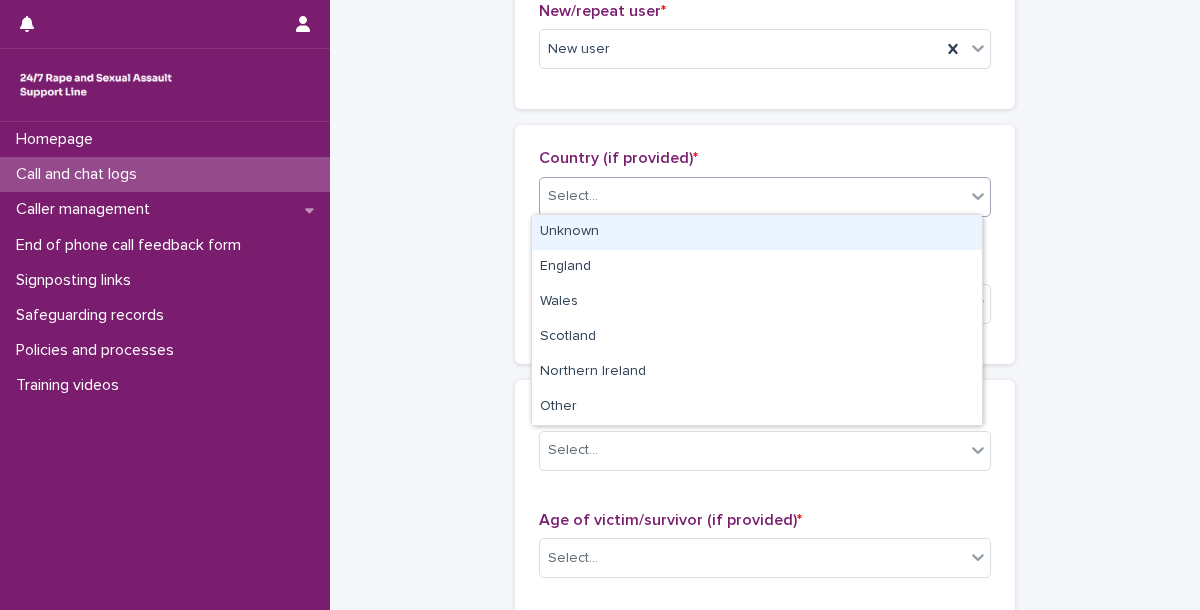 click on "Unknown" at bounding box center (757, 232) 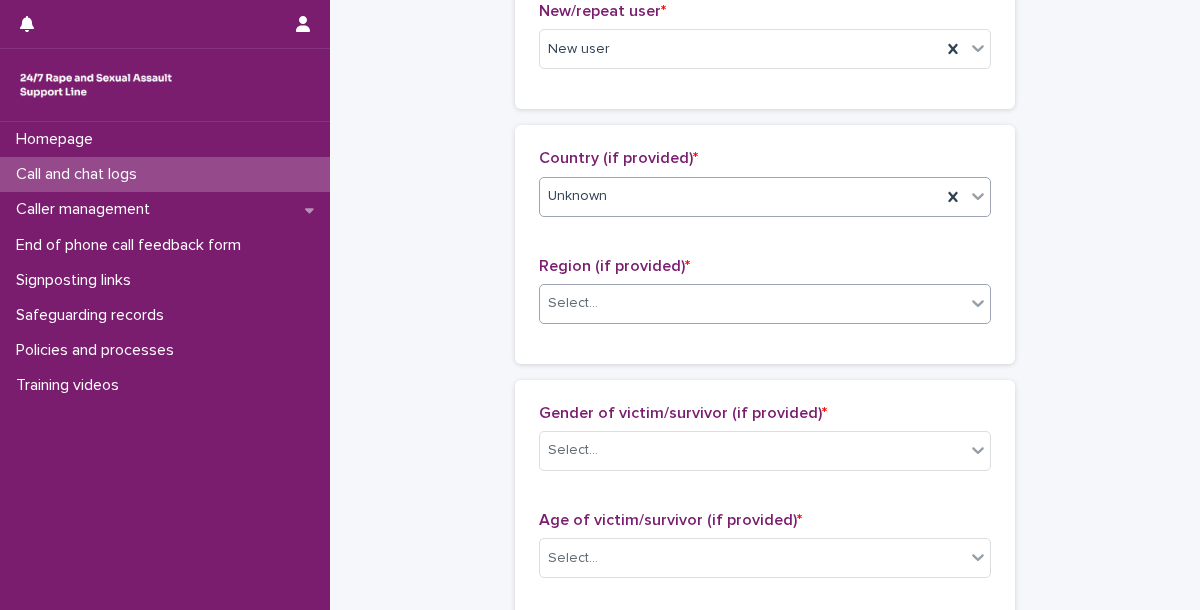 click on "Select..." at bounding box center (752, 303) 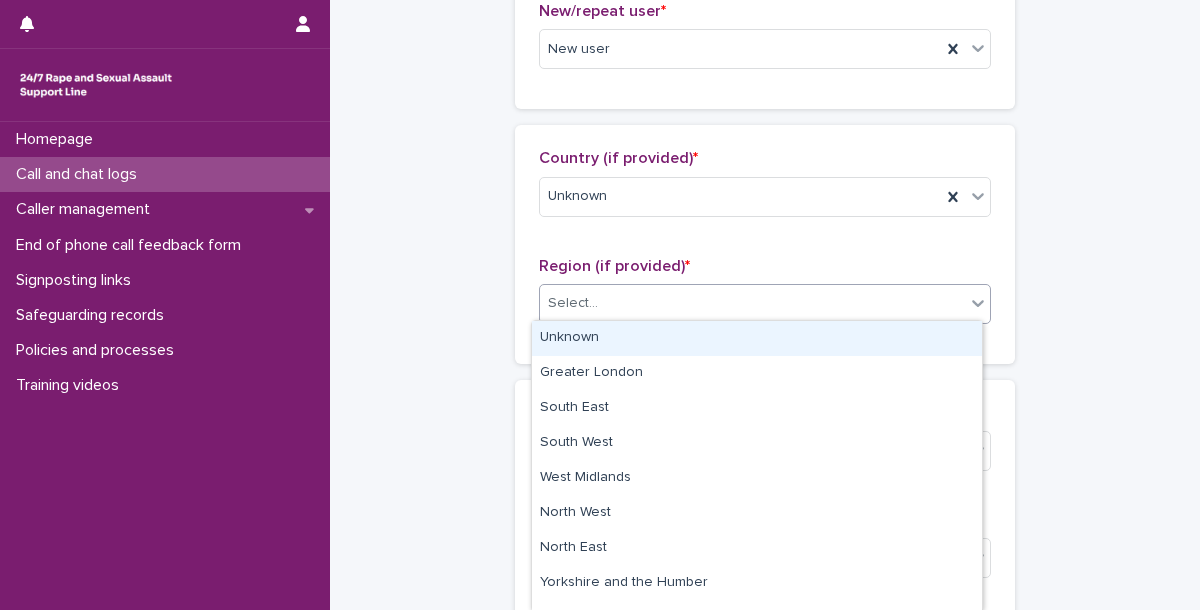 click on "Unknown" at bounding box center [757, 338] 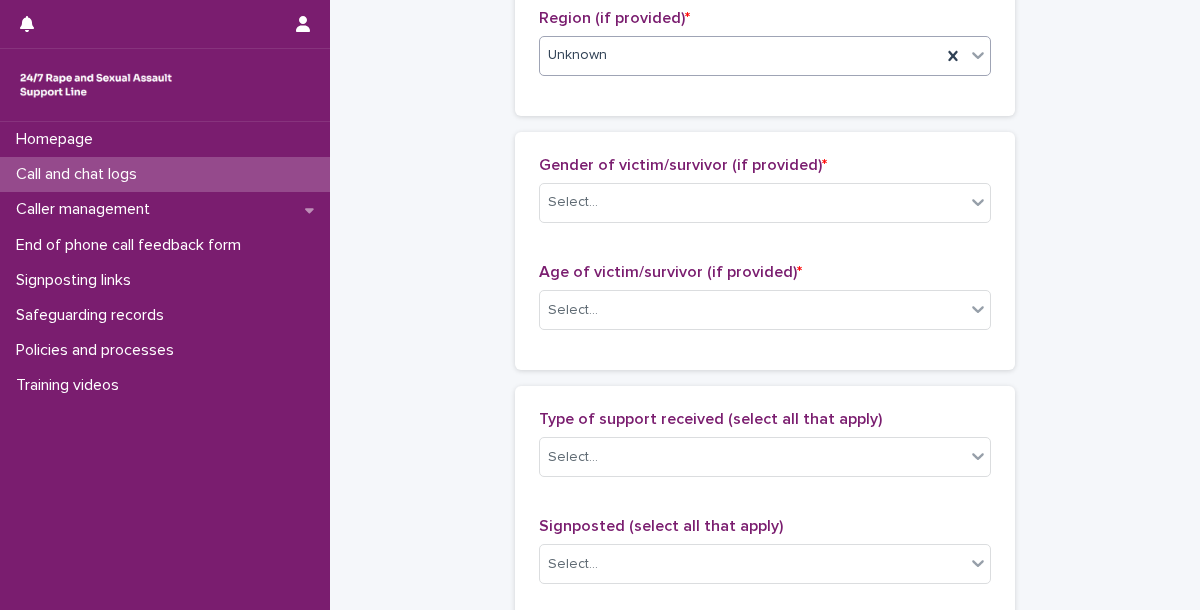scroll, scrollTop: 848, scrollLeft: 0, axis: vertical 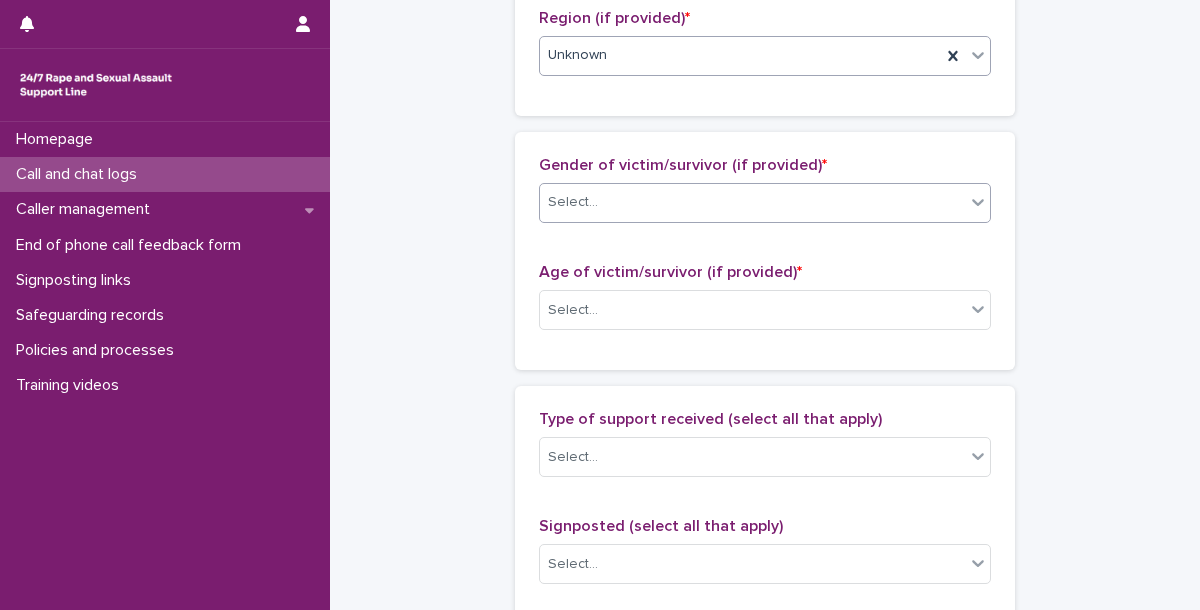 click on "Select..." at bounding box center [752, 202] 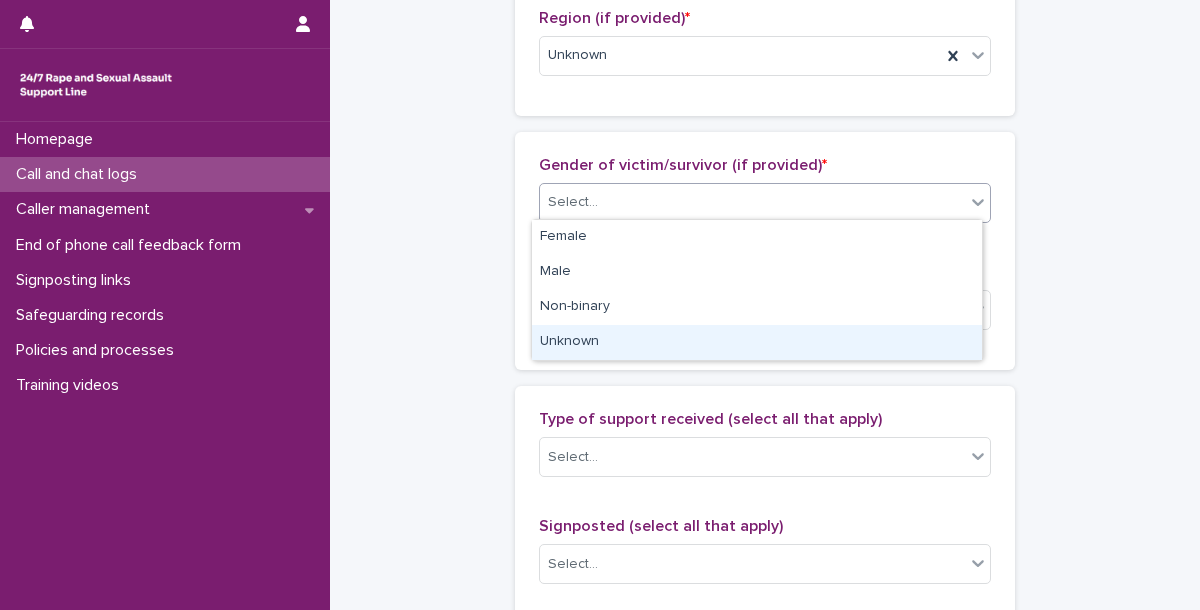 click on "Unknown" at bounding box center [757, 342] 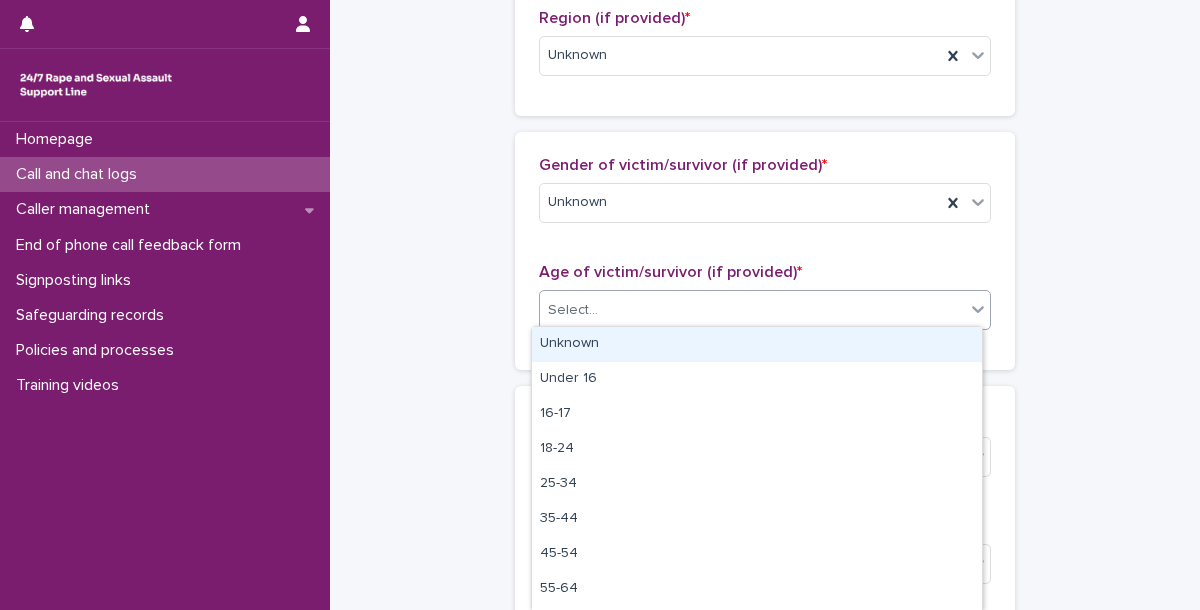 click on "Select..." at bounding box center (752, 310) 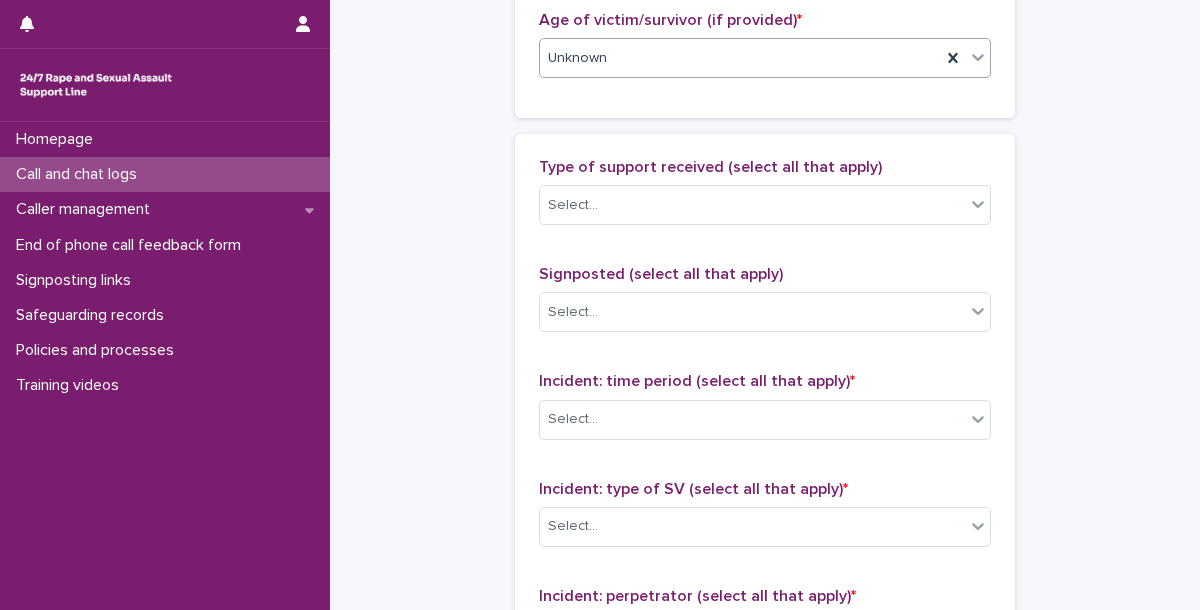 scroll, scrollTop: 1119, scrollLeft: 0, axis: vertical 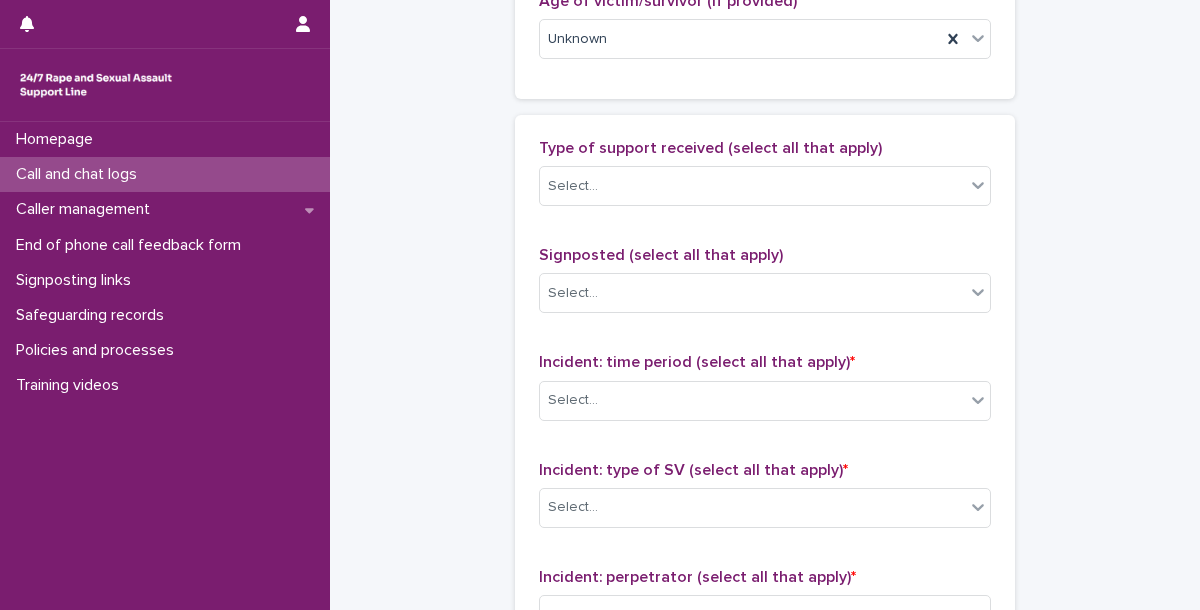 click on "Type of support received (select all that apply) Select..." at bounding box center [765, 180] 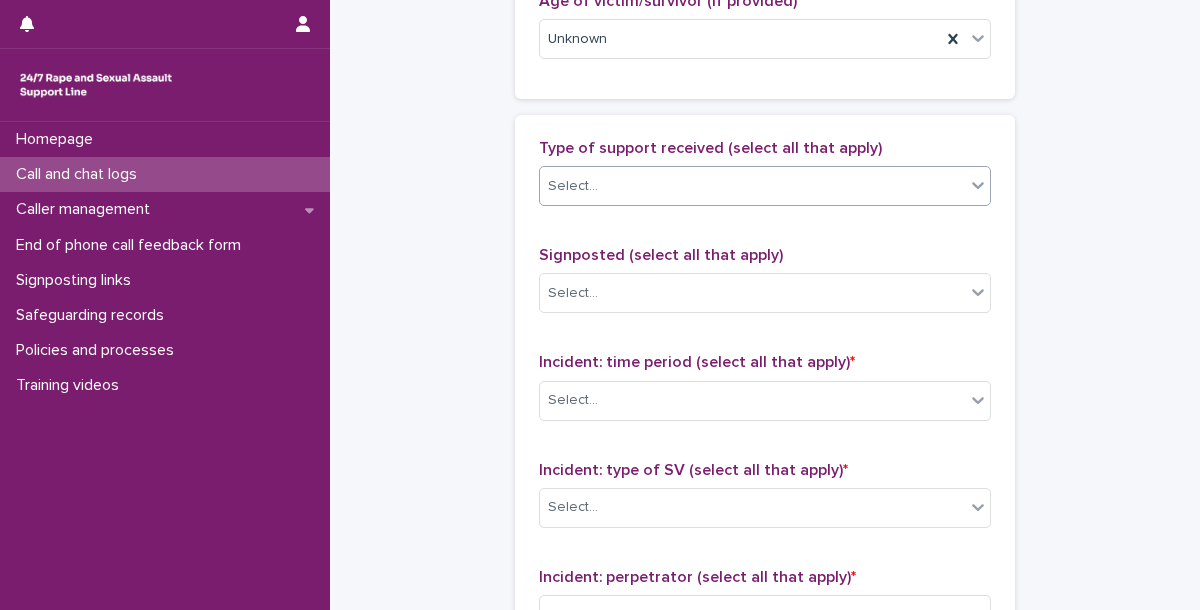 click on "Select..." at bounding box center (752, 186) 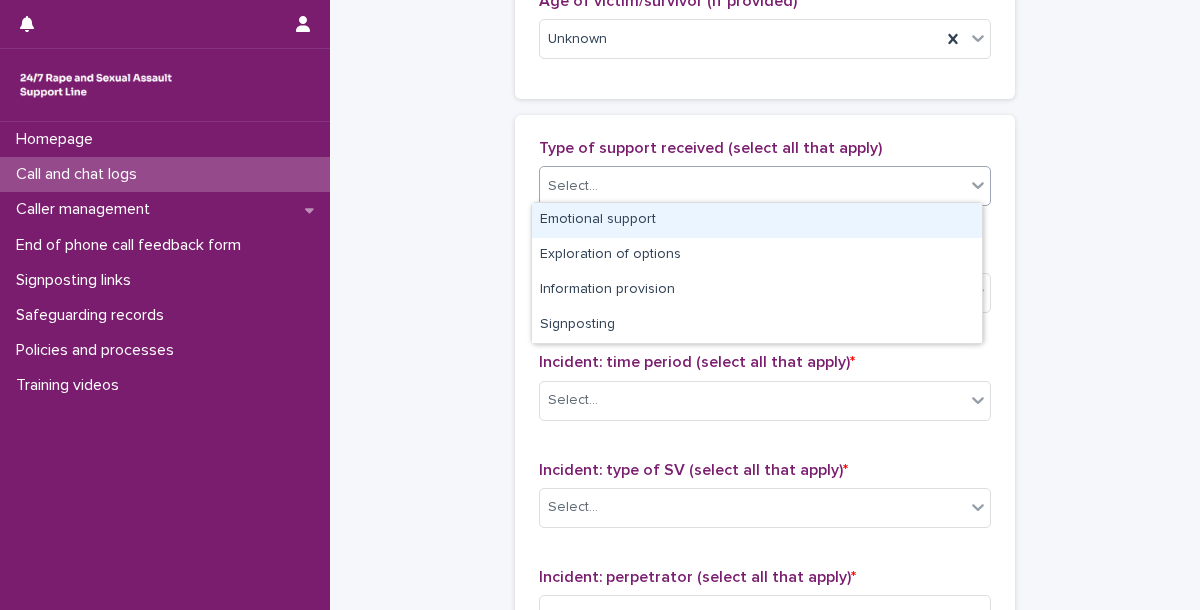 click on "Emotional support" at bounding box center (757, 220) 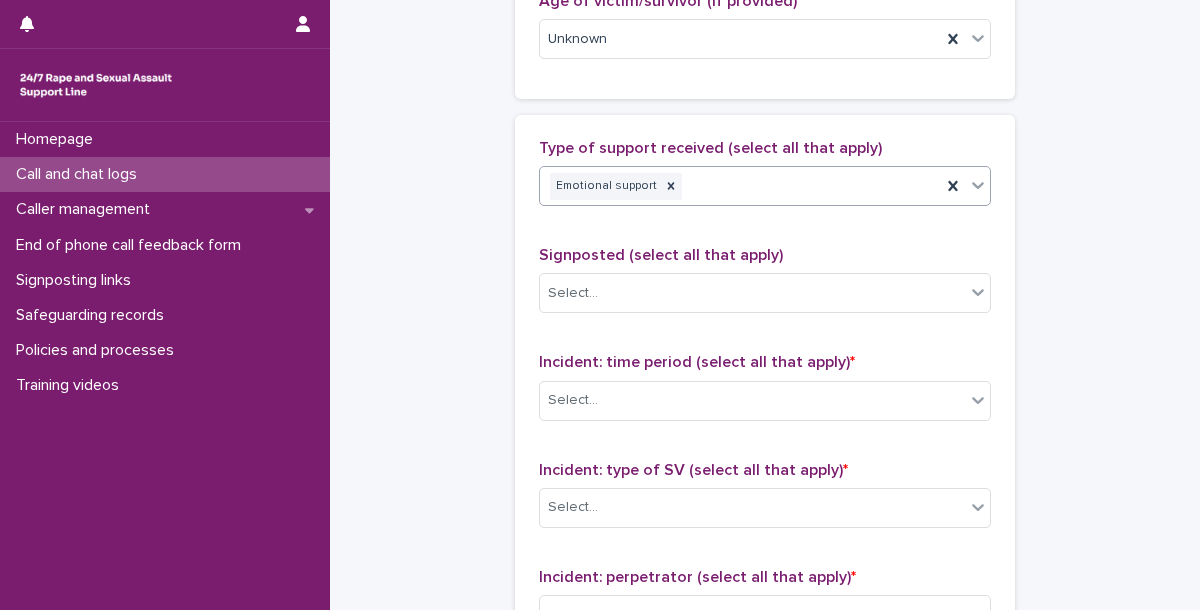 click on "Emotional support" at bounding box center (740, 186) 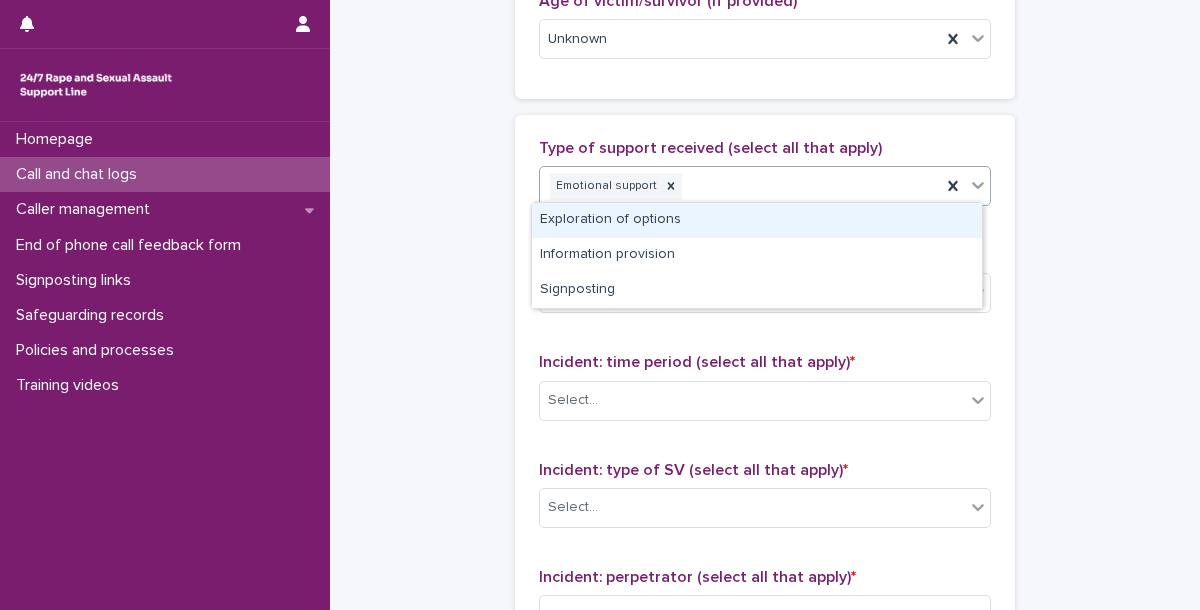 click on "Exploration of options" at bounding box center (757, 220) 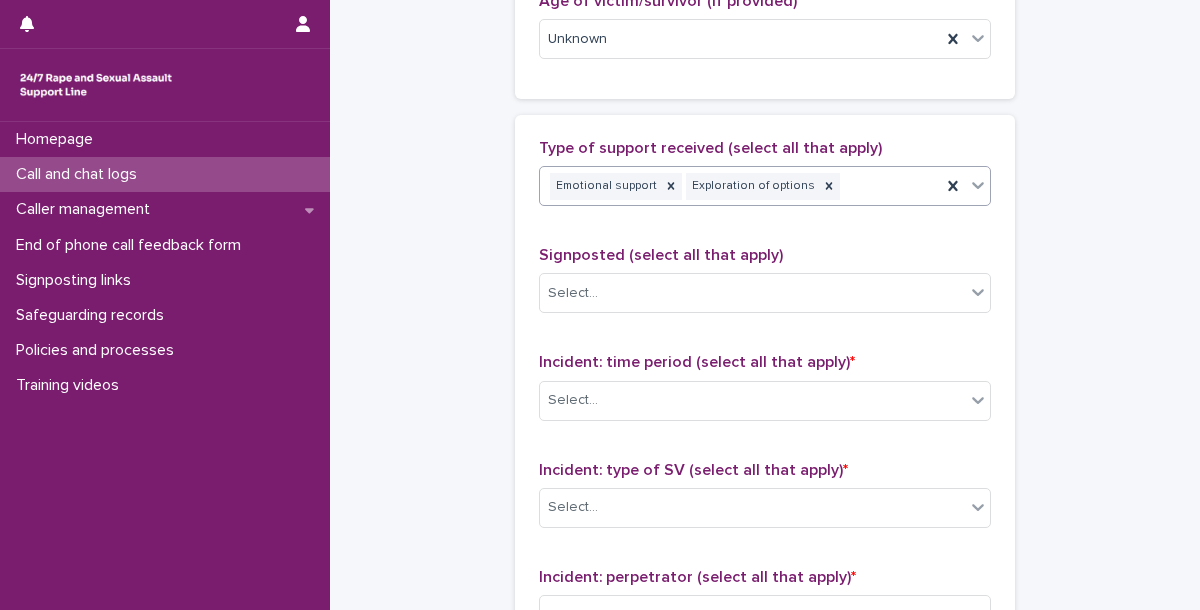 scroll, scrollTop: 1260, scrollLeft: 0, axis: vertical 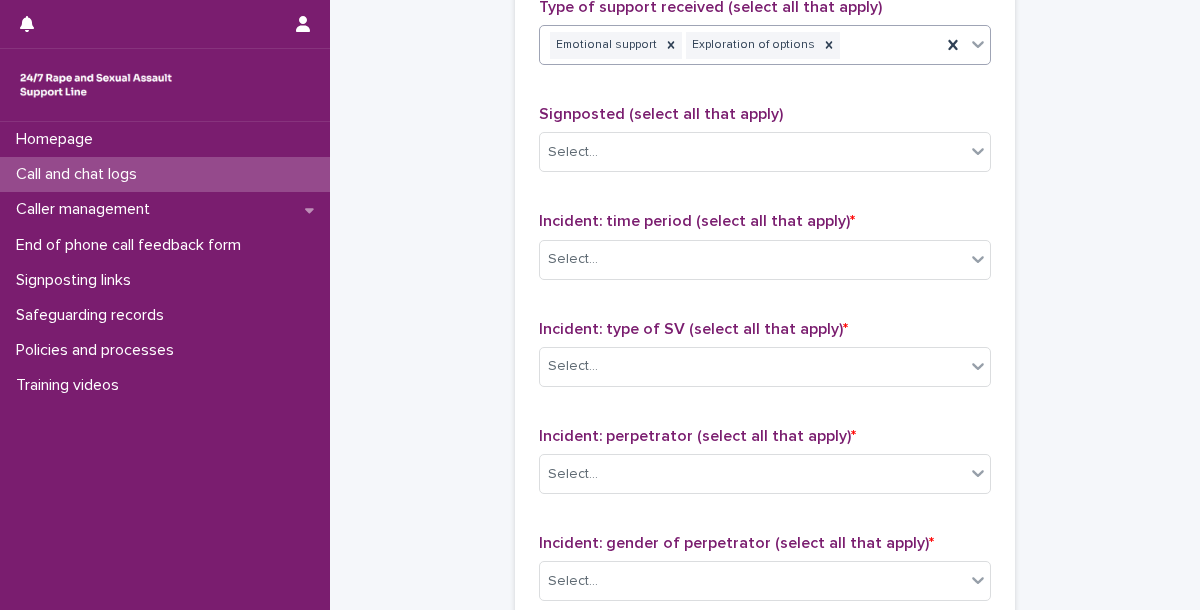click on "Incident: time period (select all that apply) * Select..." at bounding box center (765, 253) 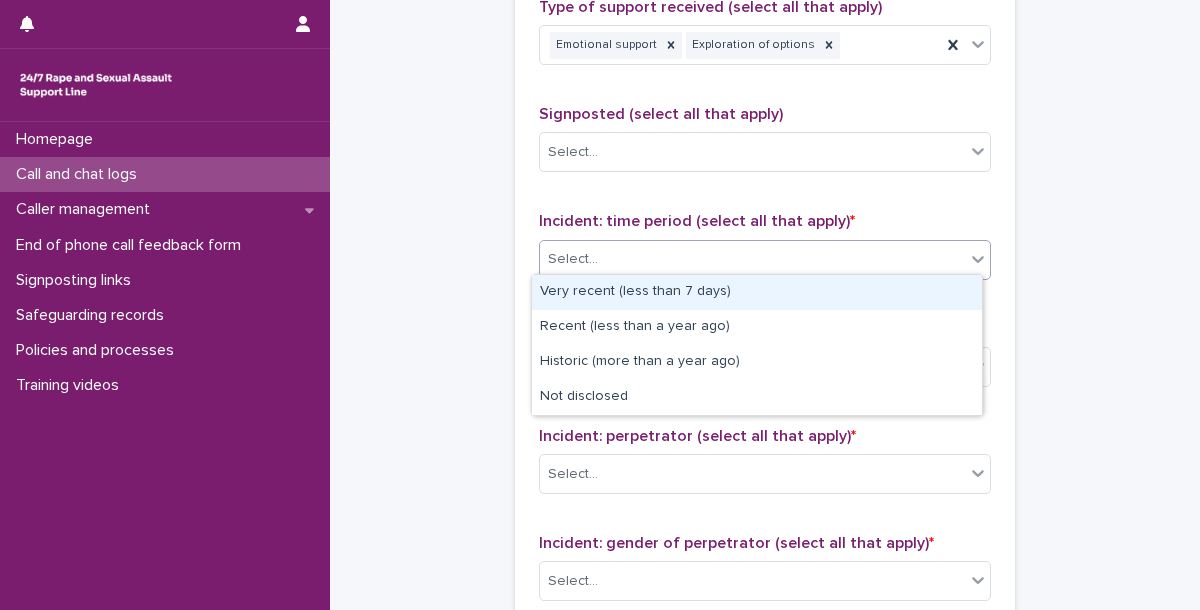 click on "Select..." at bounding box center (752, 259) 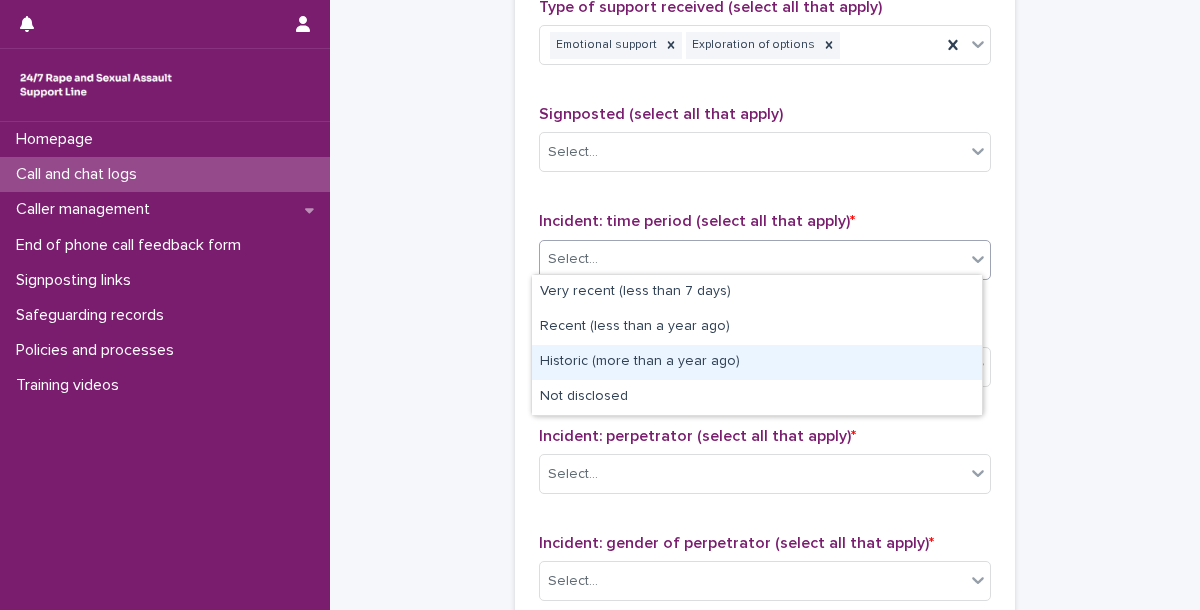 click on "Historic (more than a year ago)" at bounding box center (757, 362) 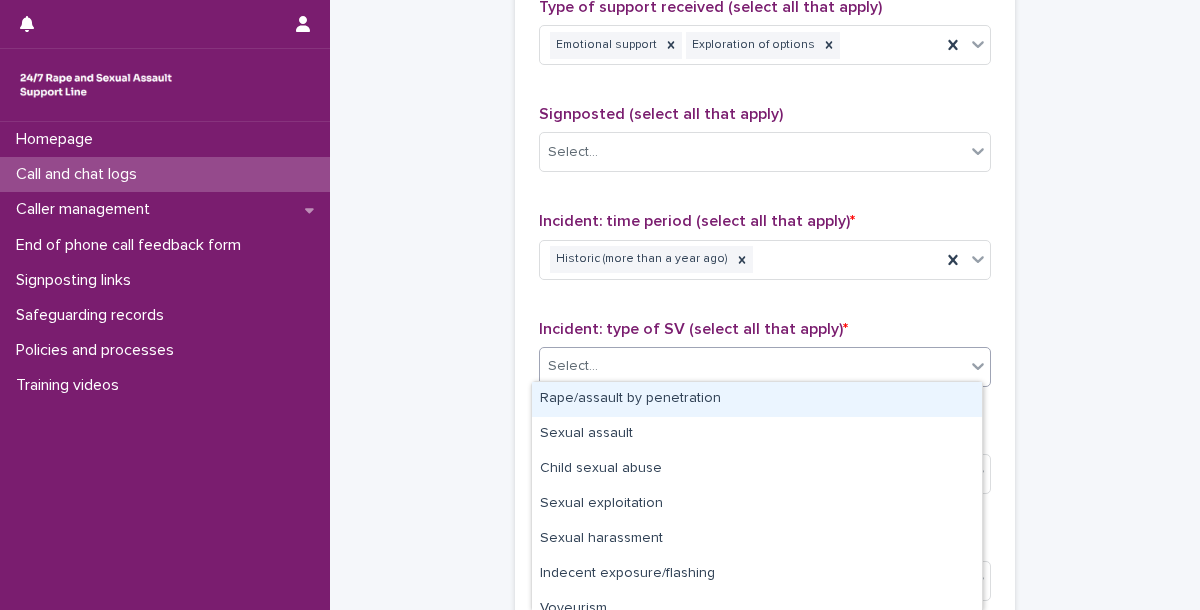click on "Select..." at bounding box center (752, 366) 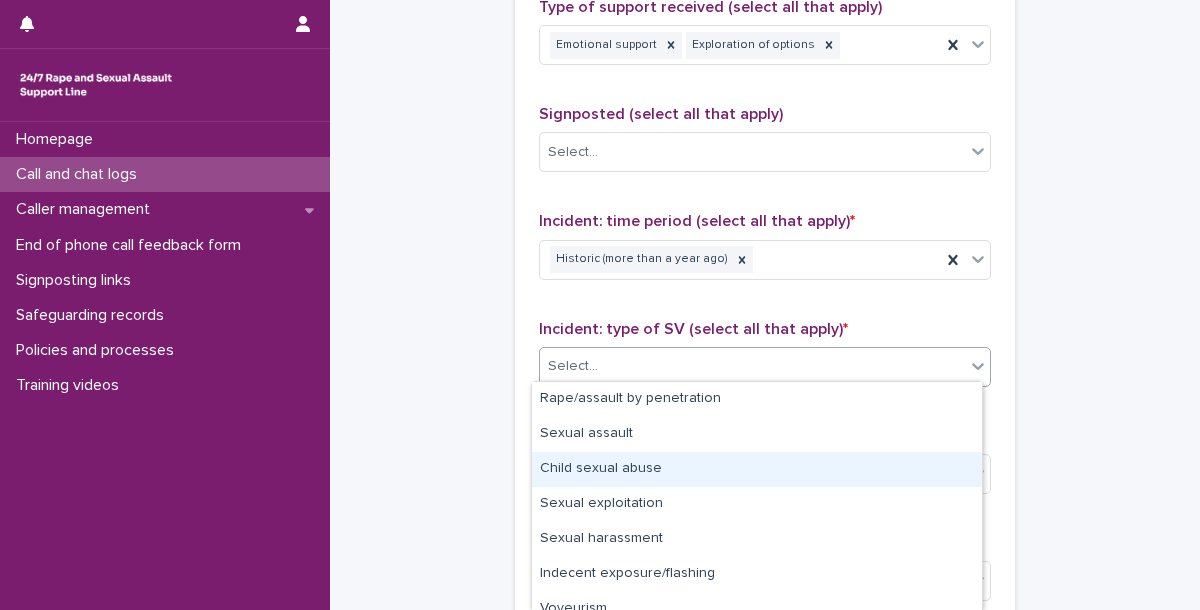 click on "Child sexual abuse" at bounding box center [757, 469] 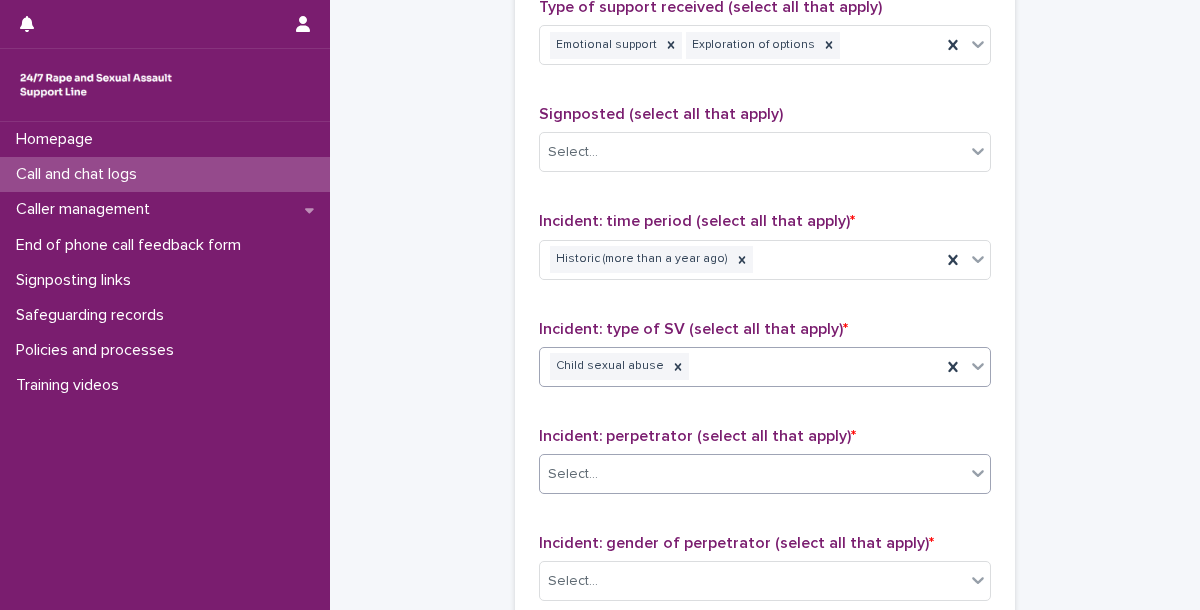 click on "Select..." at bounding box center [752, 474] 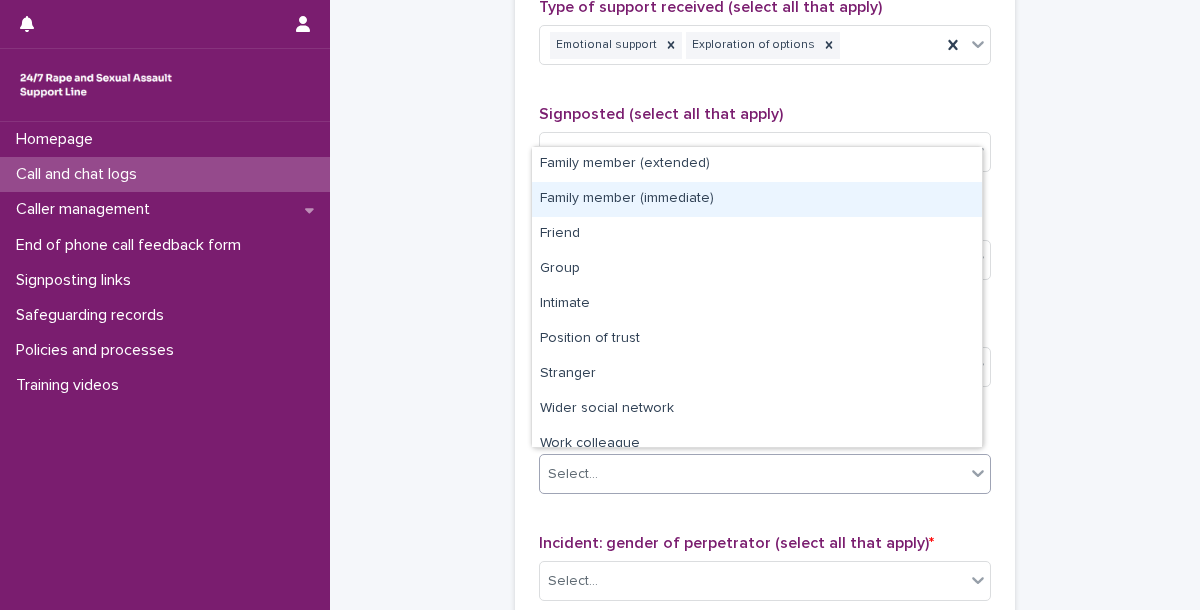 click on "Family member (immediate)" at bounding box center (757, 199) 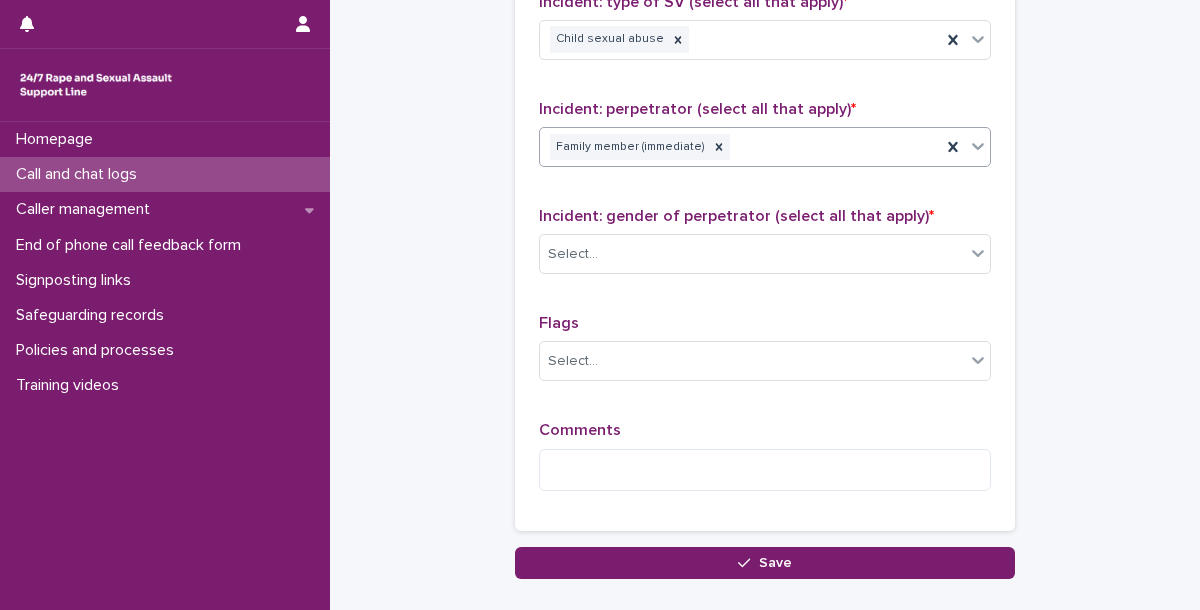 scroll, scrollTop: 1588, scrollLeft: 0, axis: vertical 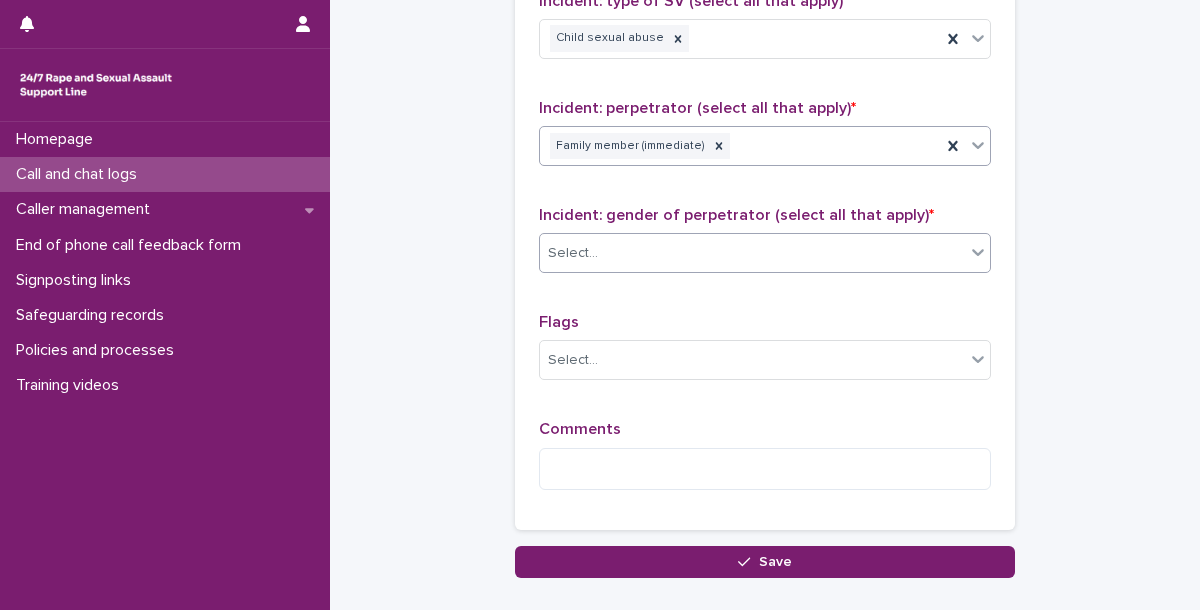 click on "Select..." at bounding box center [752, 253] 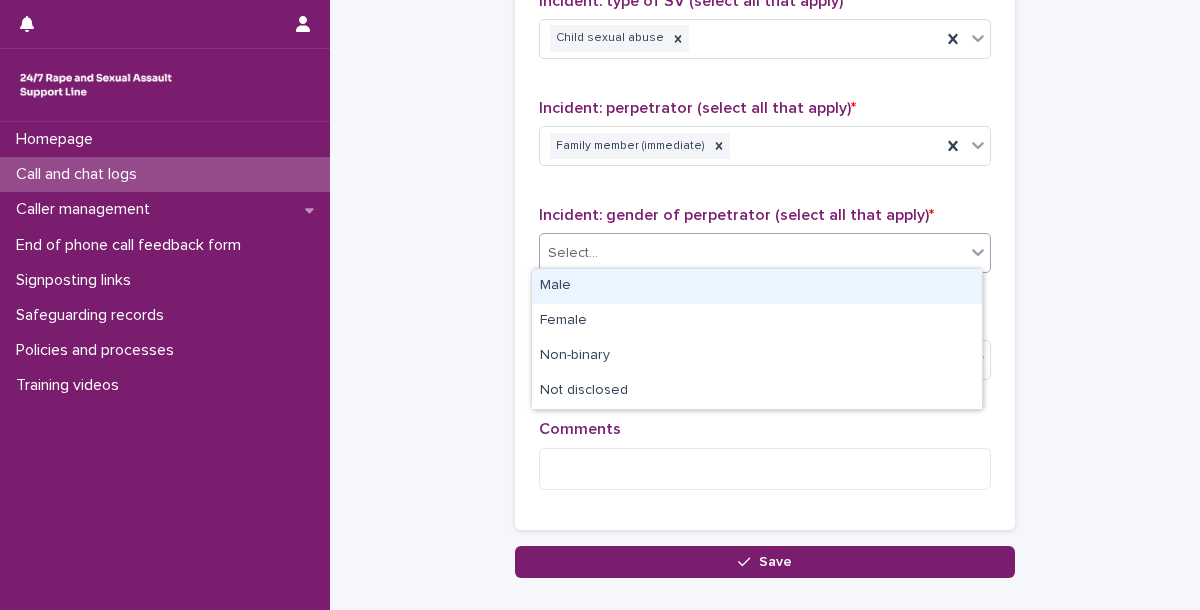 click on "Male" at bounding box center (757, 286) 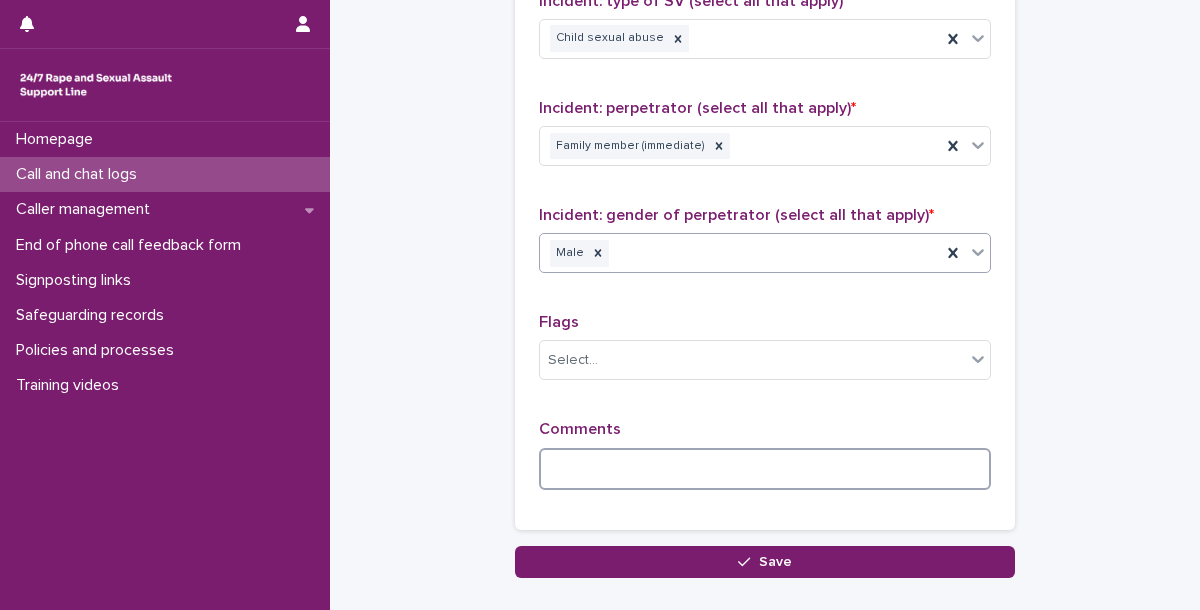 click at bounding box center (765, 469) 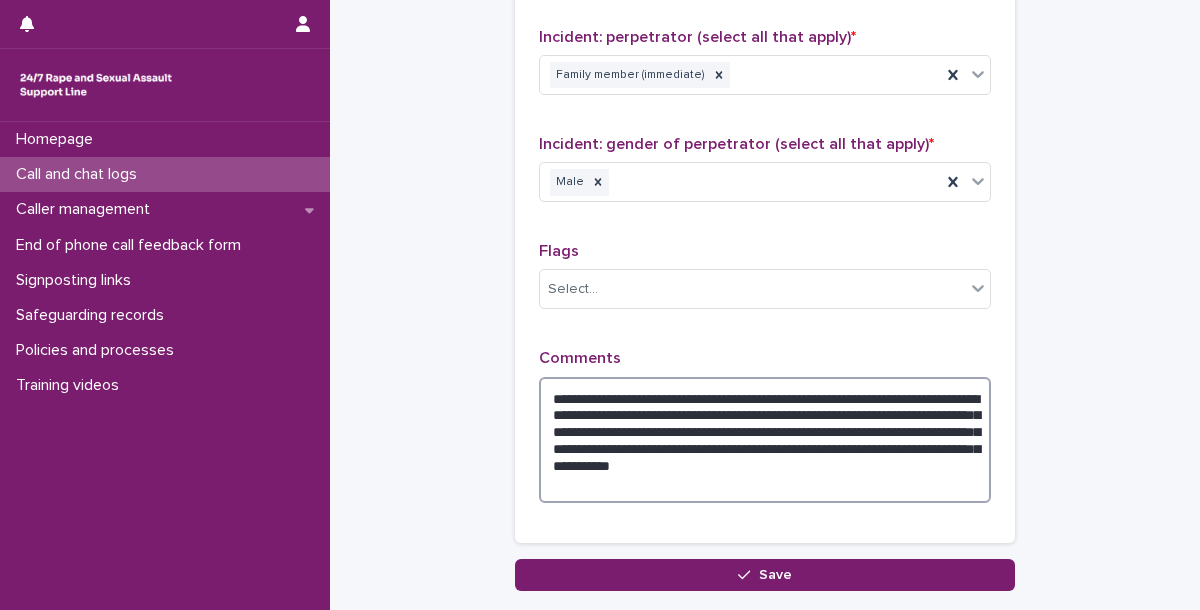 scroll, scrollTop: 1660, scrollLeft: 0, axis: vertical 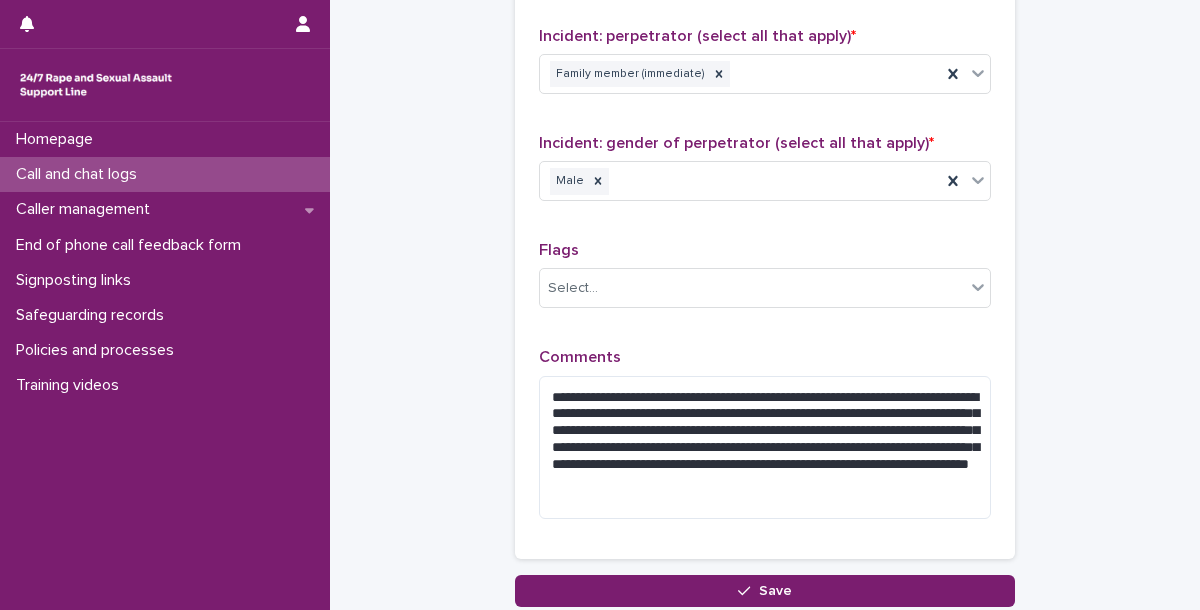 click on "**********" at bounding box center (765, -526) 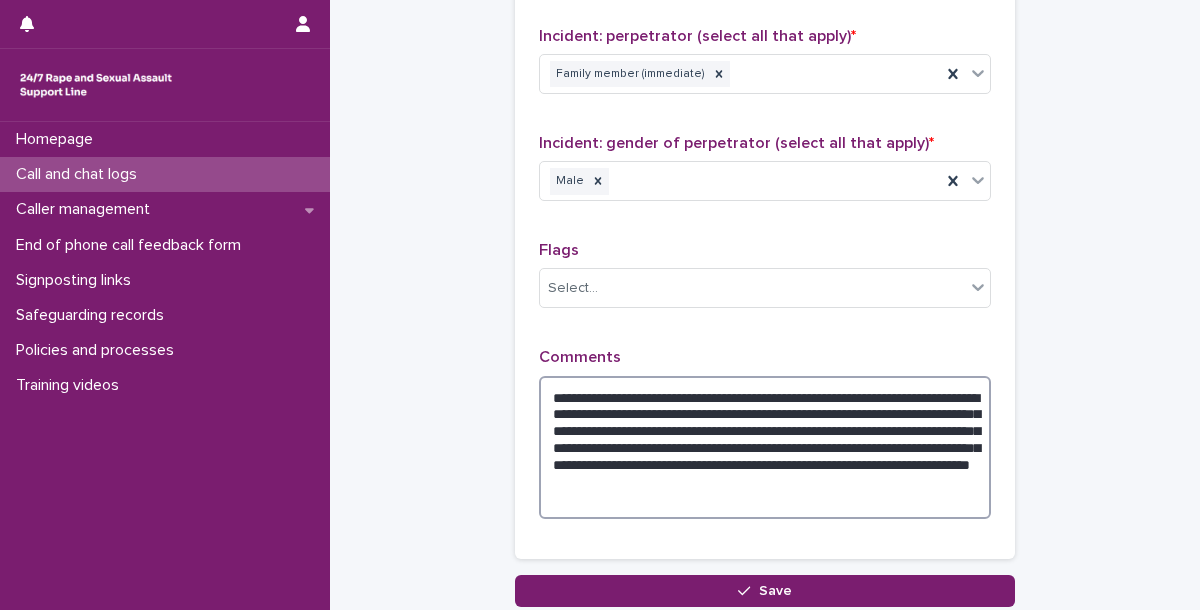 click on "**********" at bounding box center [765, 448] 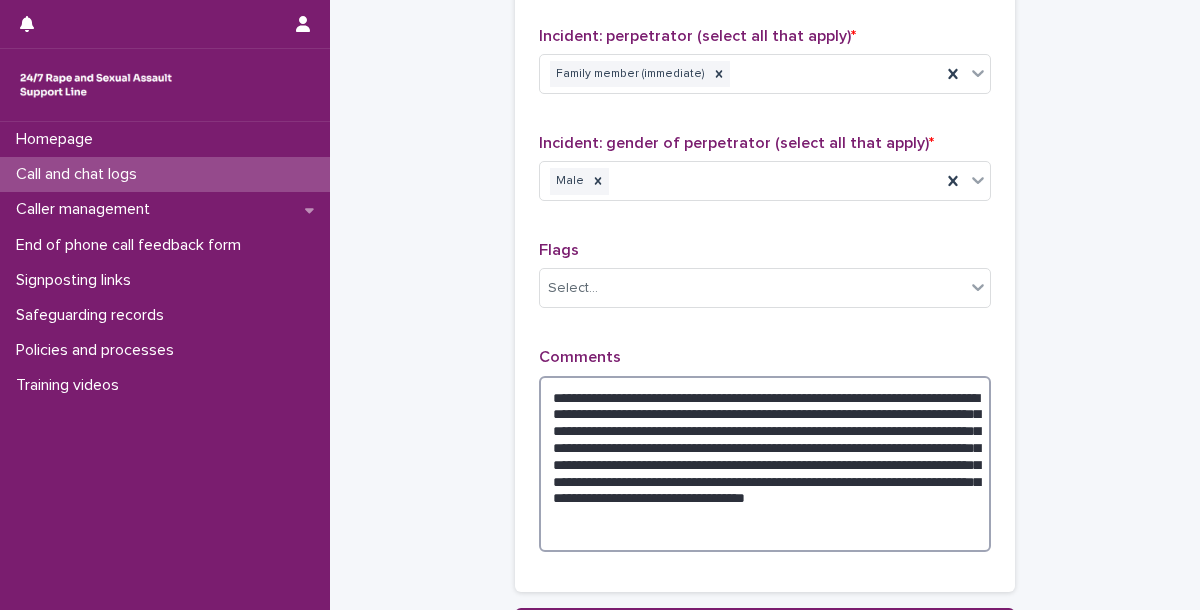 click on "**********" at bounding box center (765, 464) 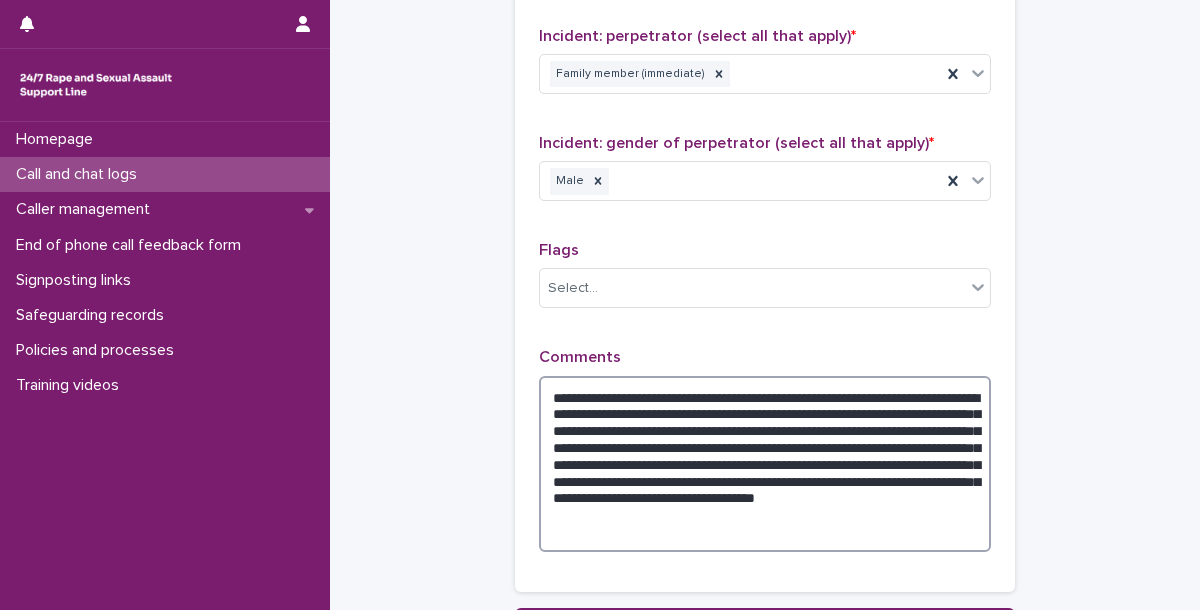 click on "**********" at bounding box center (765, 464) 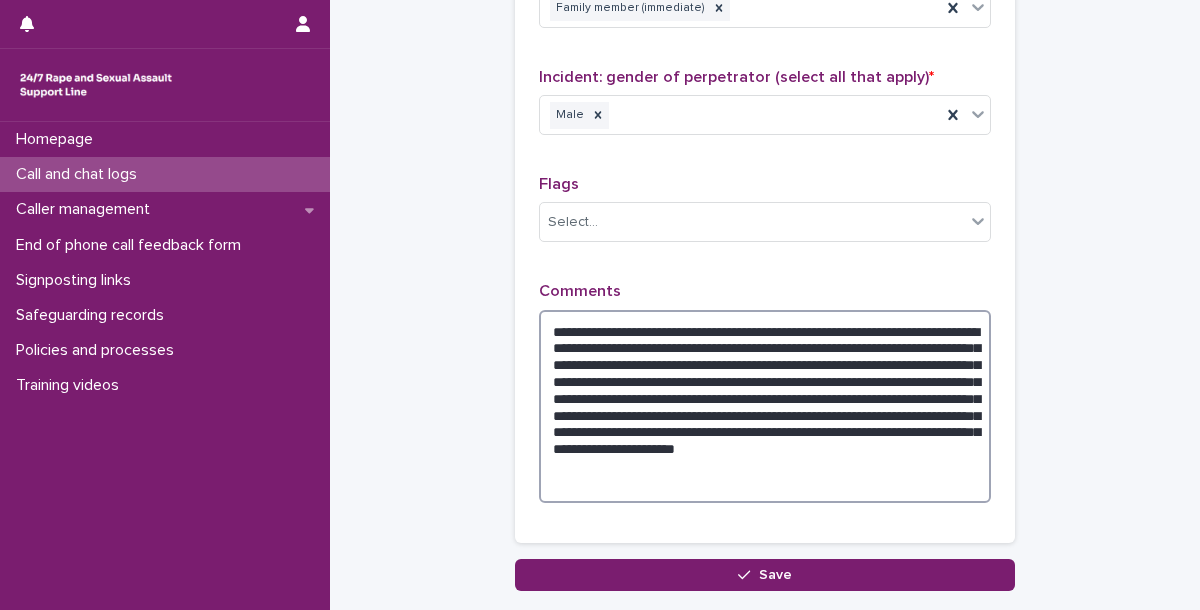 scroll, scrollTop: 1764, scrollLeft: 0, axis: vertical 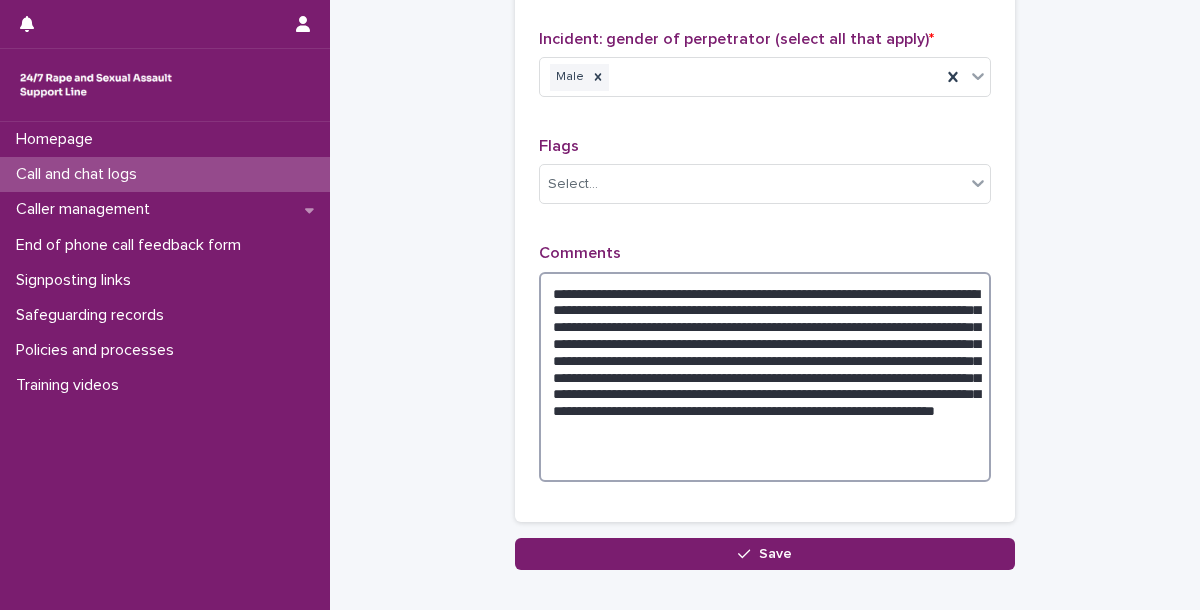 click on "**********" at bounding box center (765, 377) 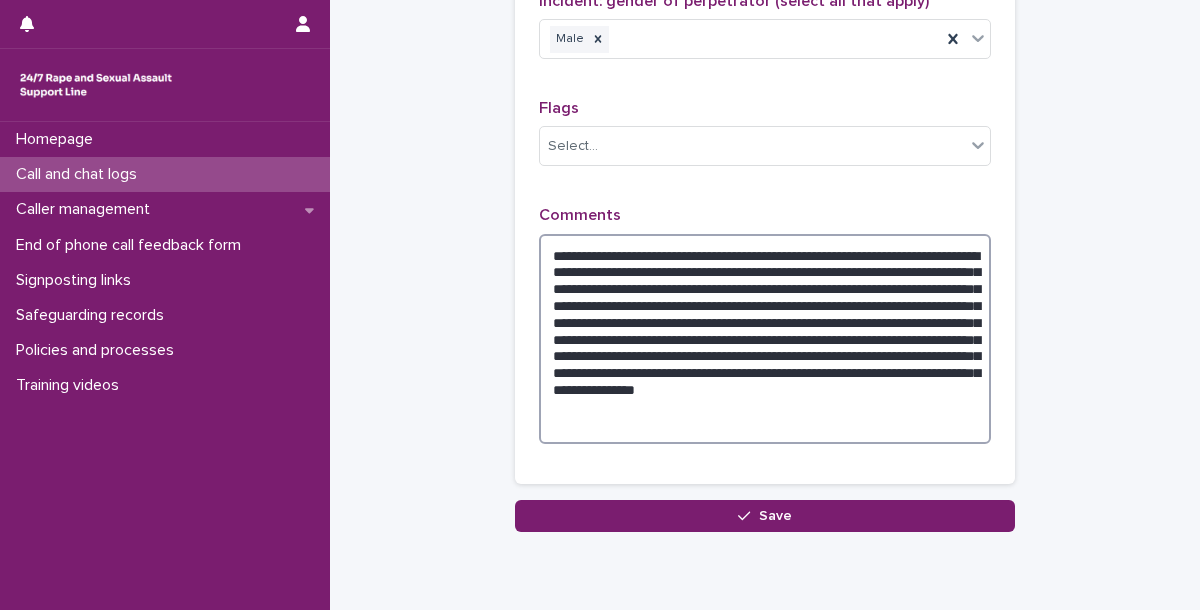 scroll, scrollTop: 1803, scrollLeft: 0, axis: vertical 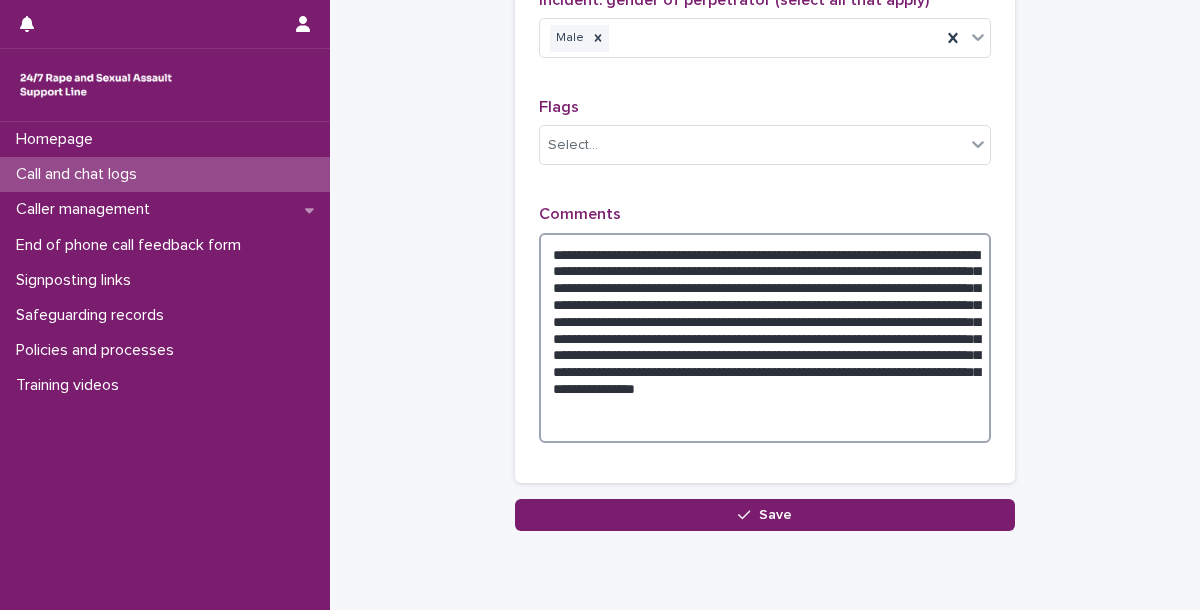 drag, startPoint x: 790, startPoint y: 420, endPoint x: 744, endPoint y: 401, distance: 49.76947 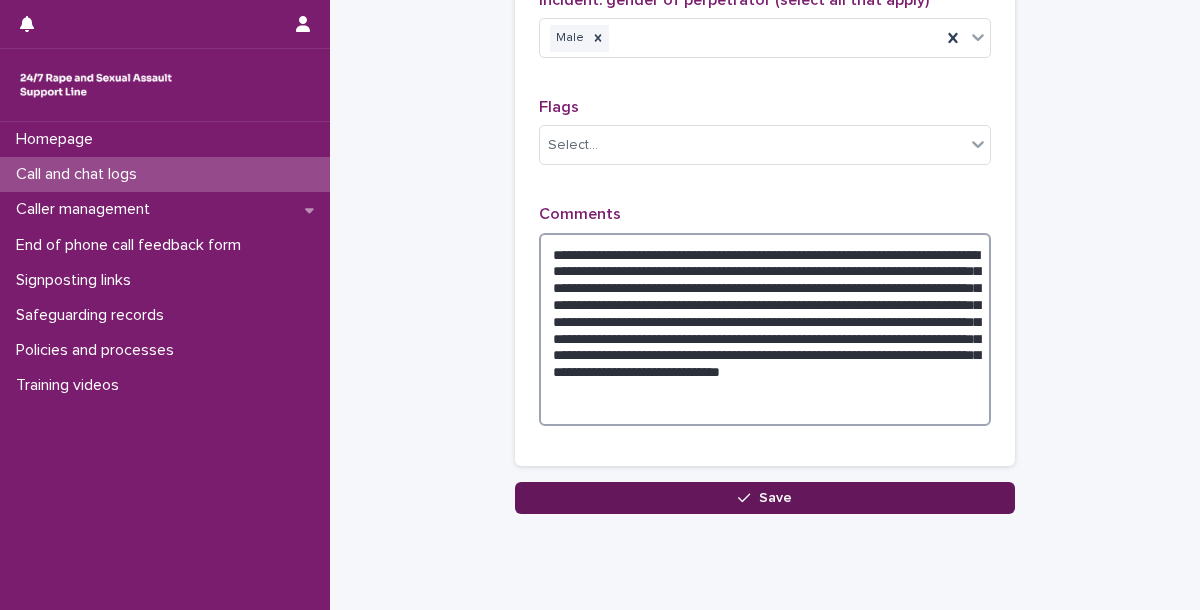 type on "**********" 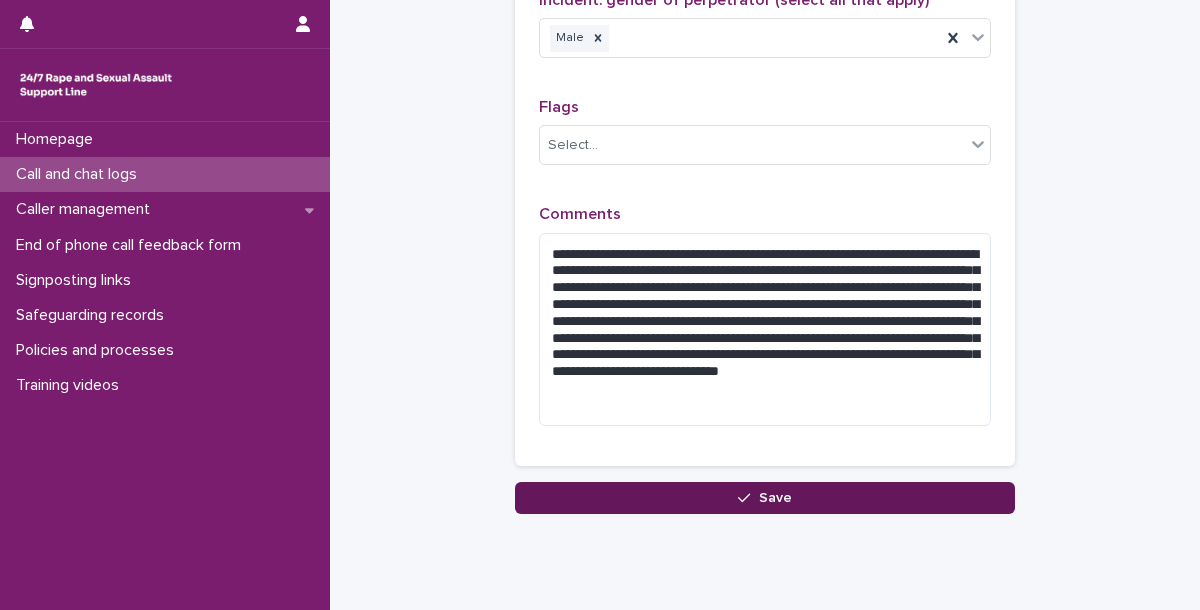 click on "Save" at bounding box center (765, 498) 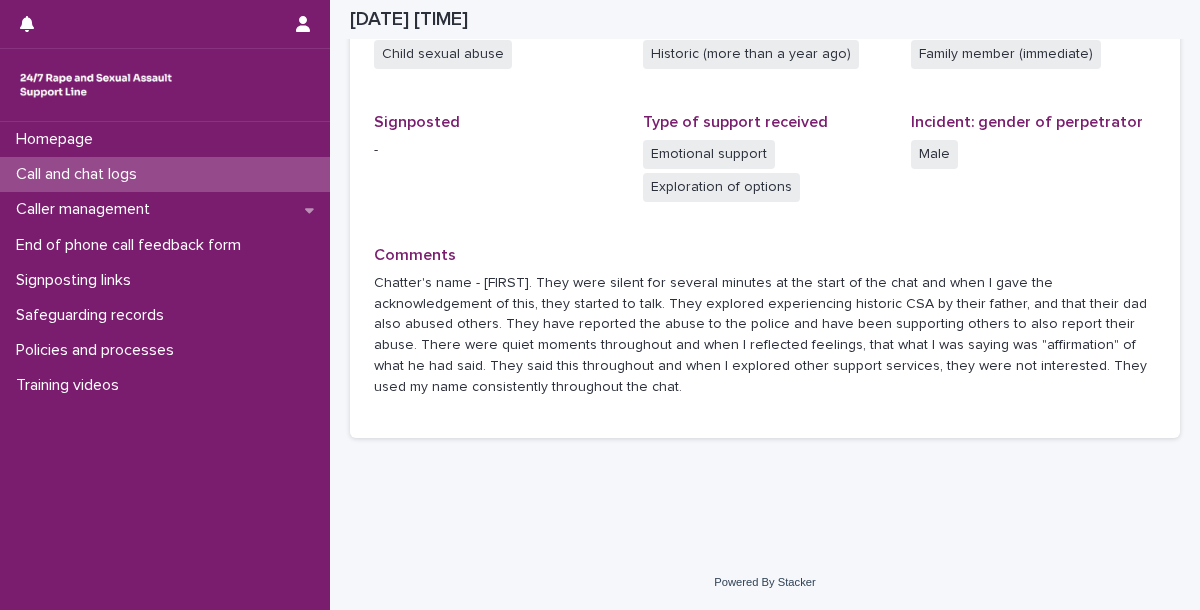 scroll, scrollTop: 608, scrollLeft: 0, axis: vertical 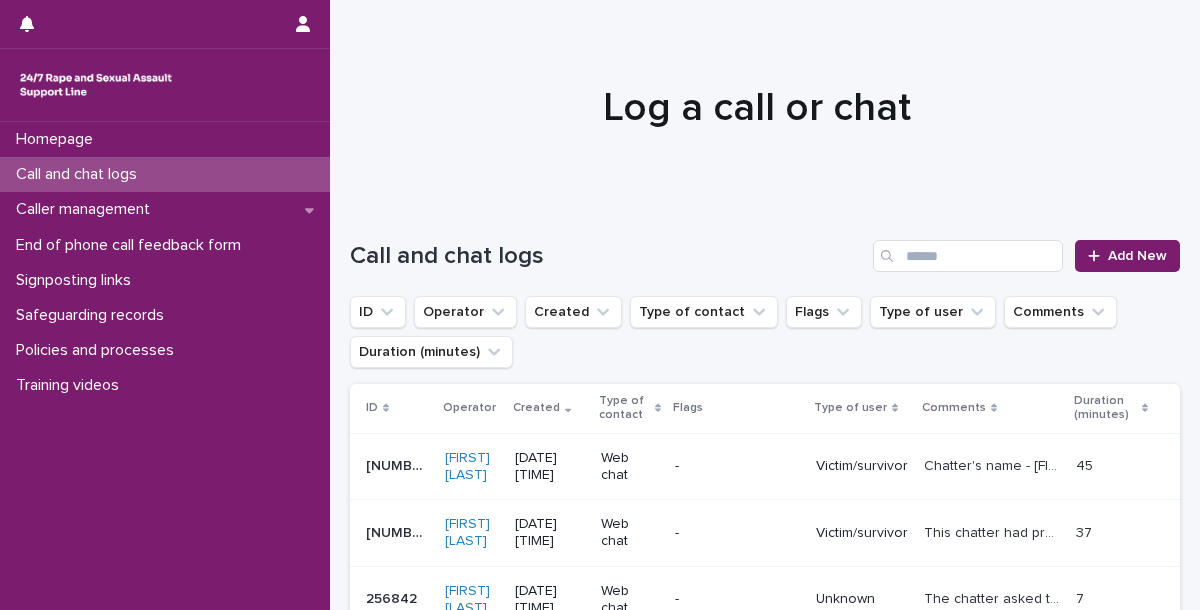 click at bounding box center [757, 99] 